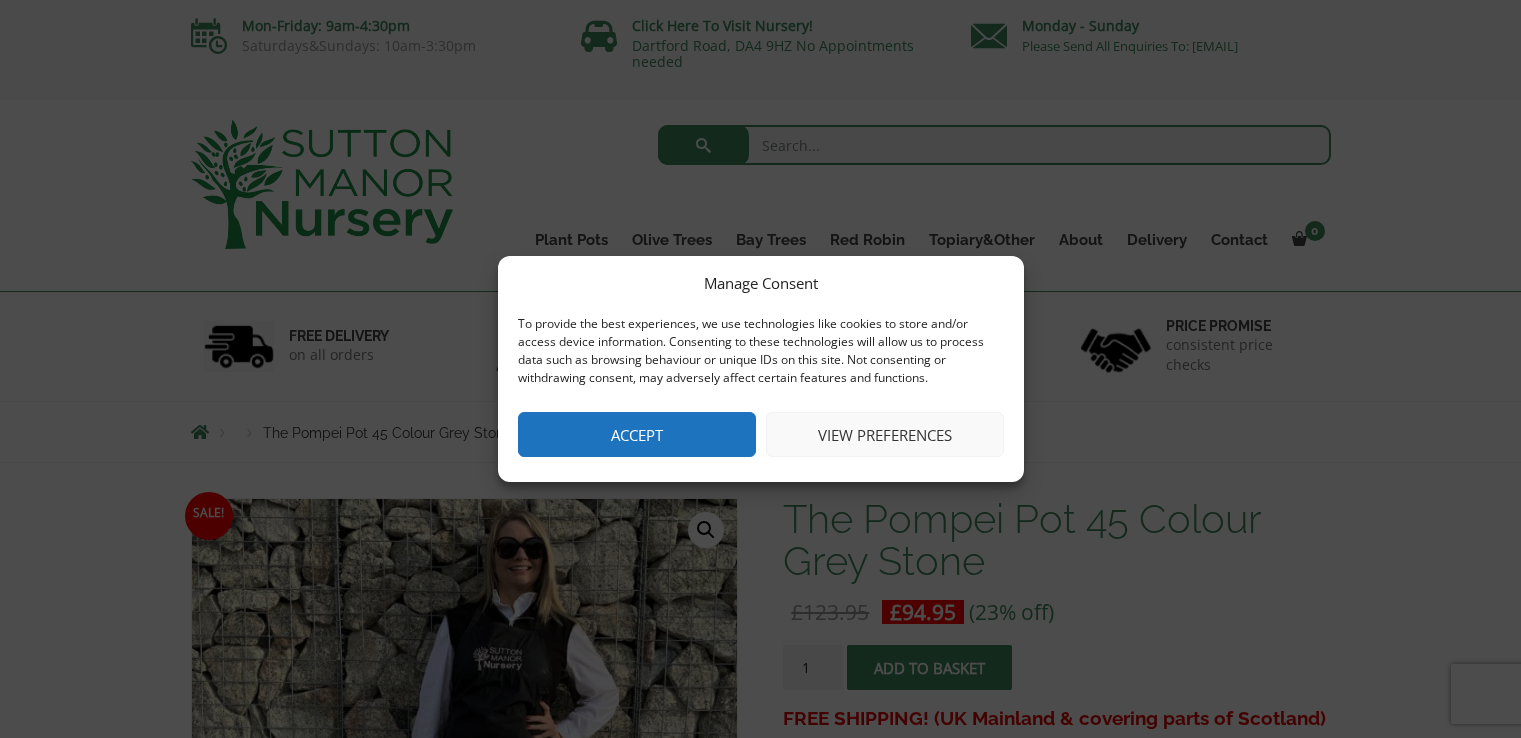 click on "Accept" at bounding box center (637, 434) 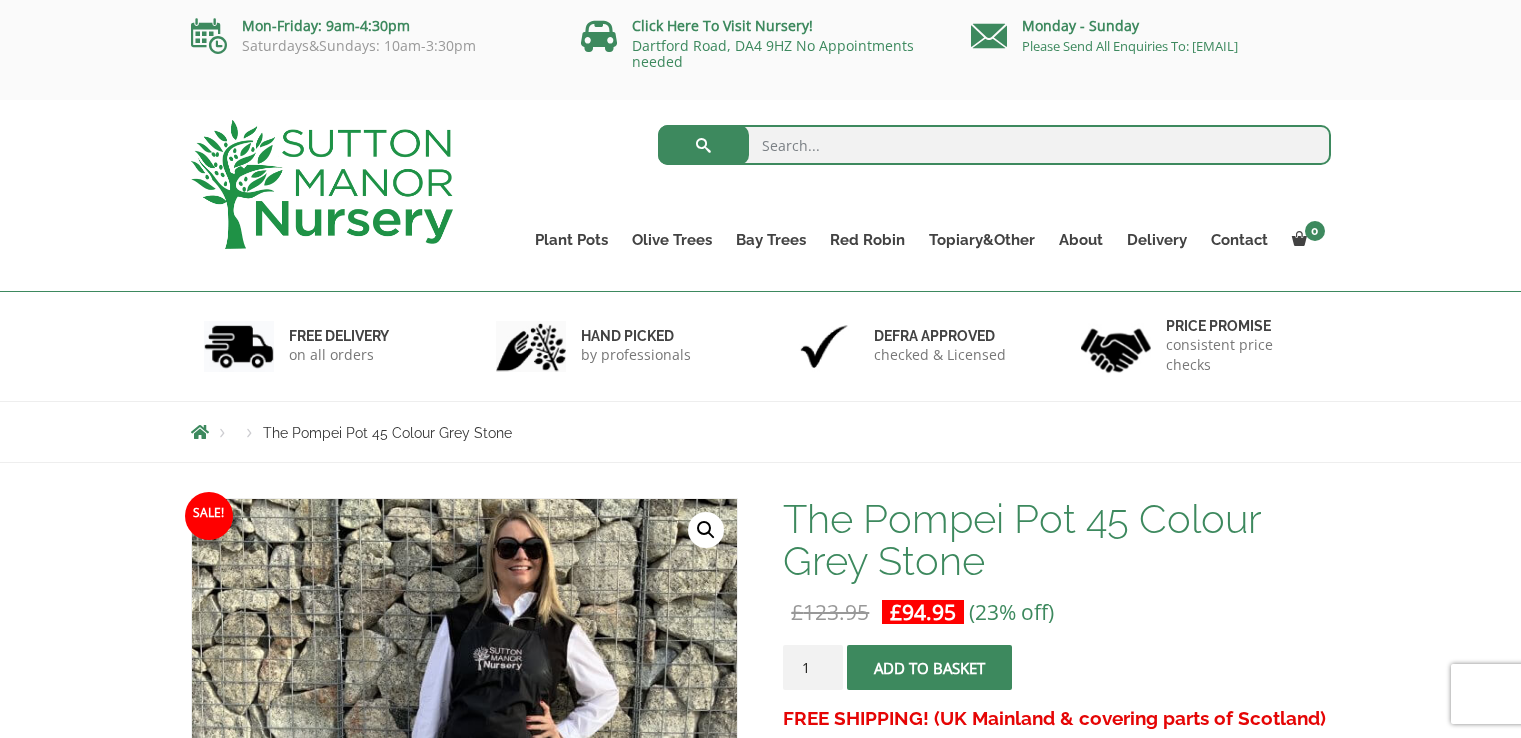 scroll, scrollTop: 0, scrollLeft: 0, axis: both 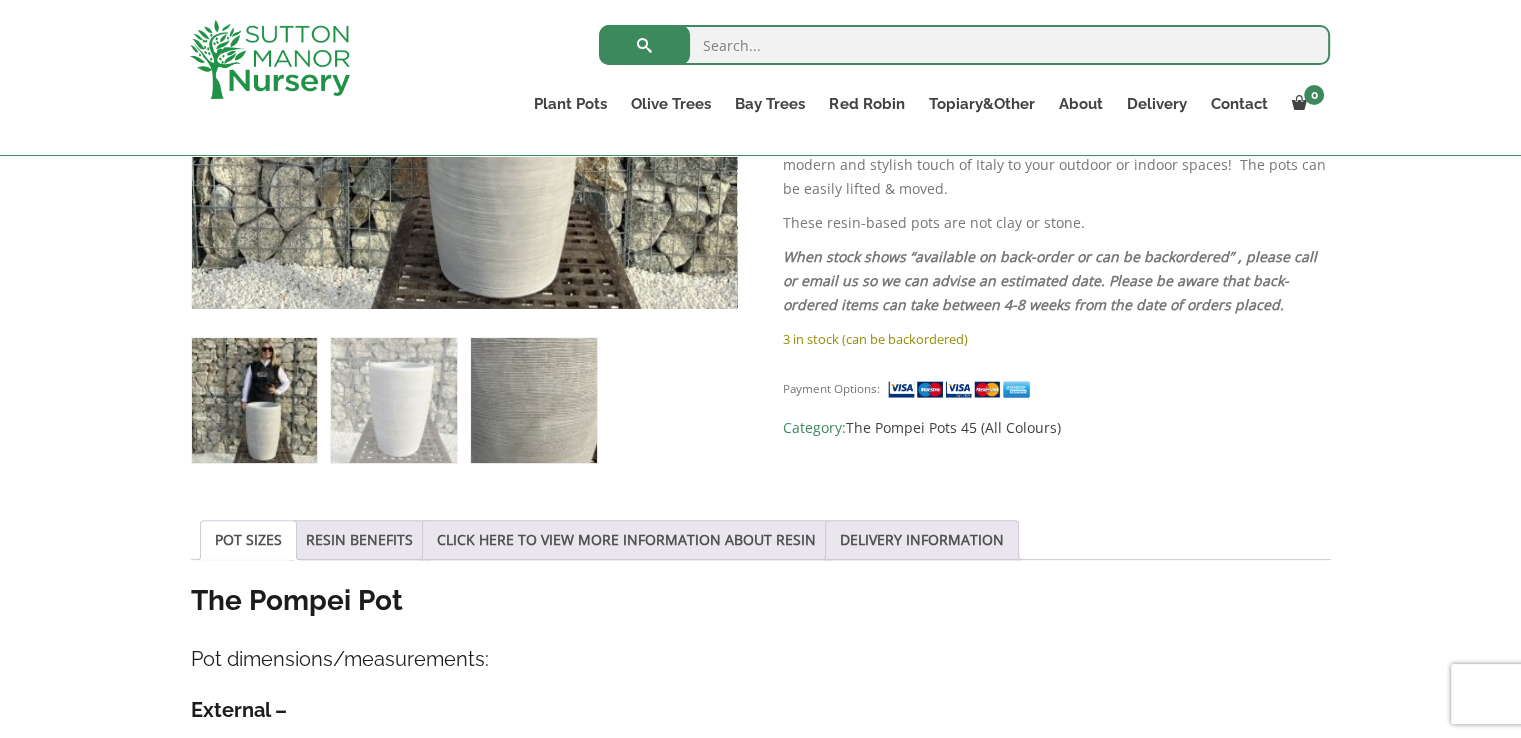 click at bounding box center [533, 400] 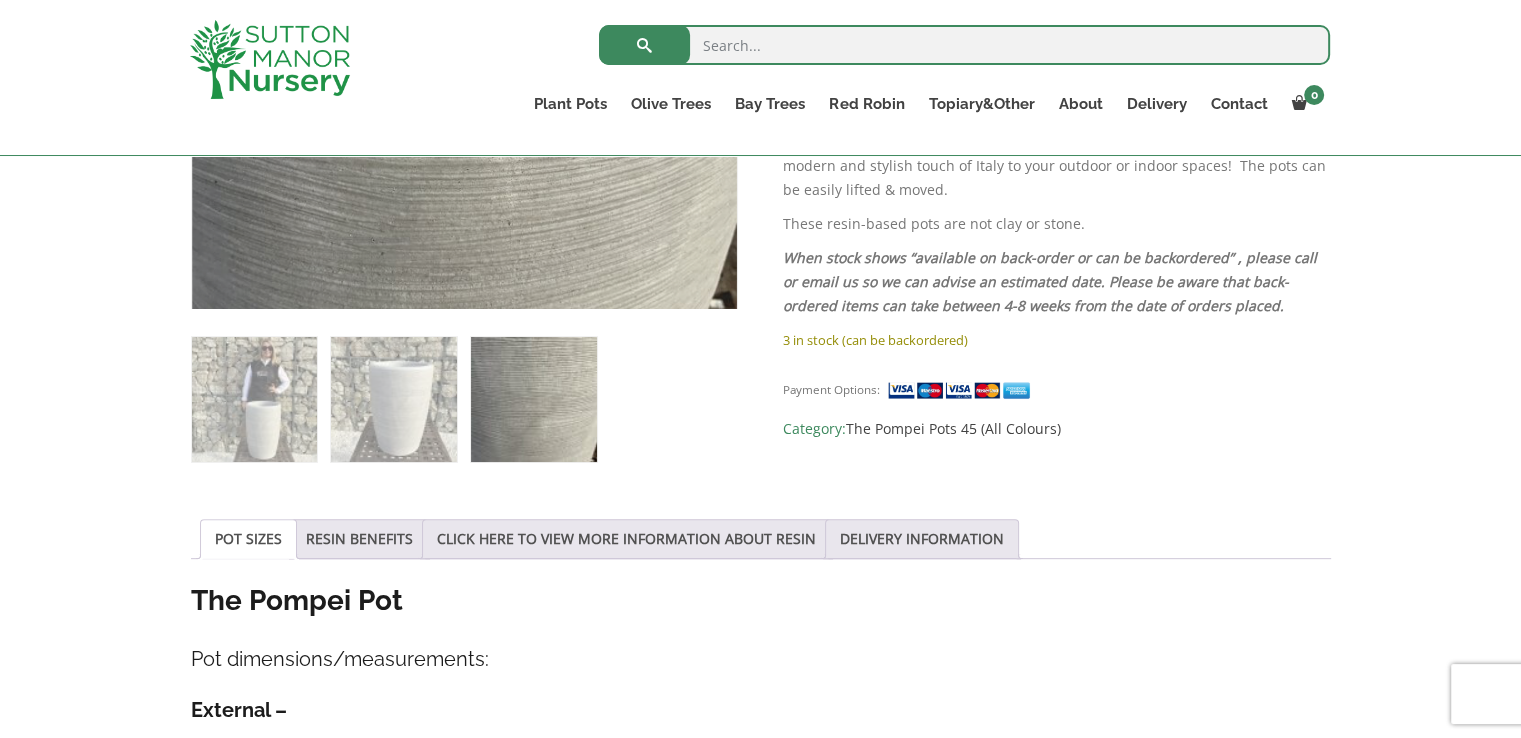 scroll, scrollTop: 700, scrollLeft: 0, axis: vertical 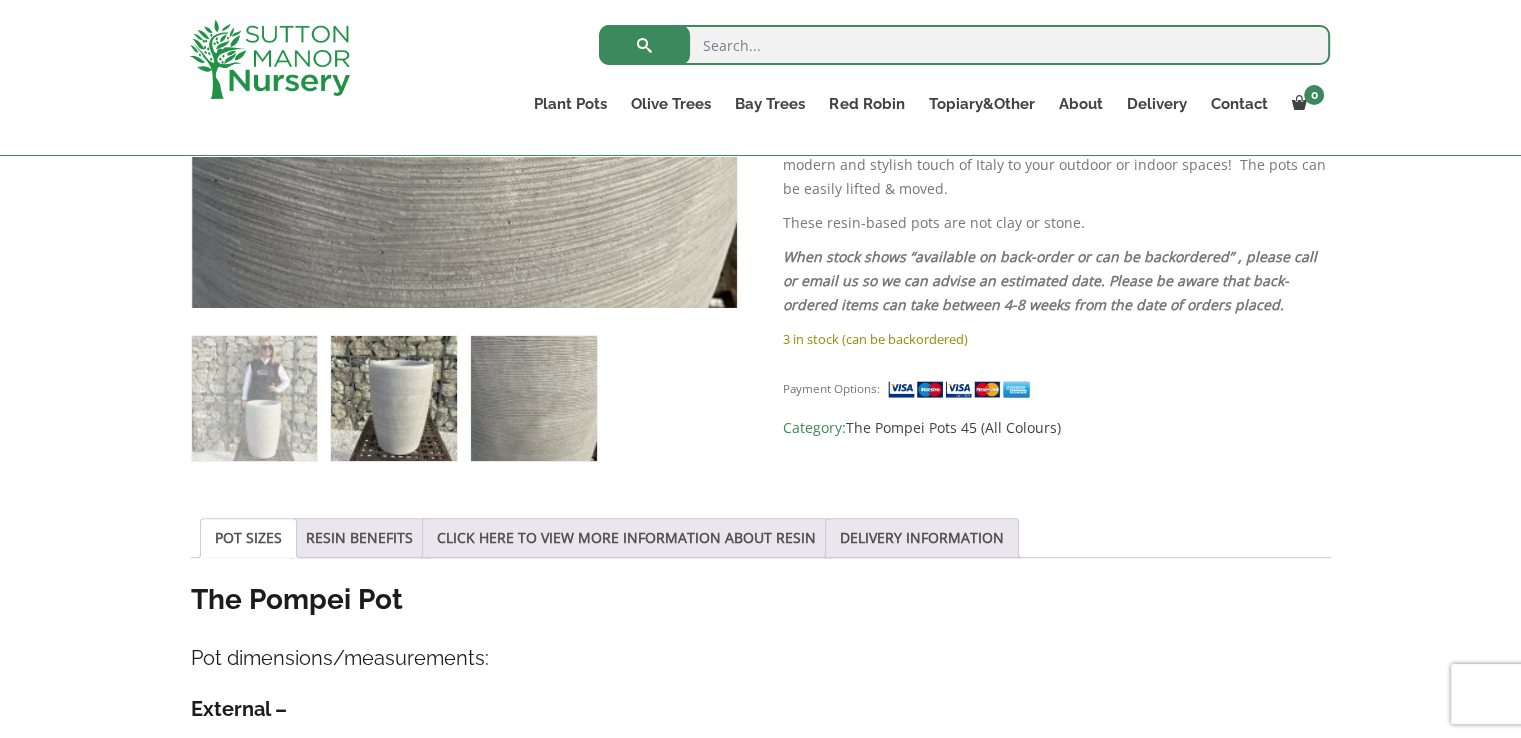 click at bounding box center [393, 398] 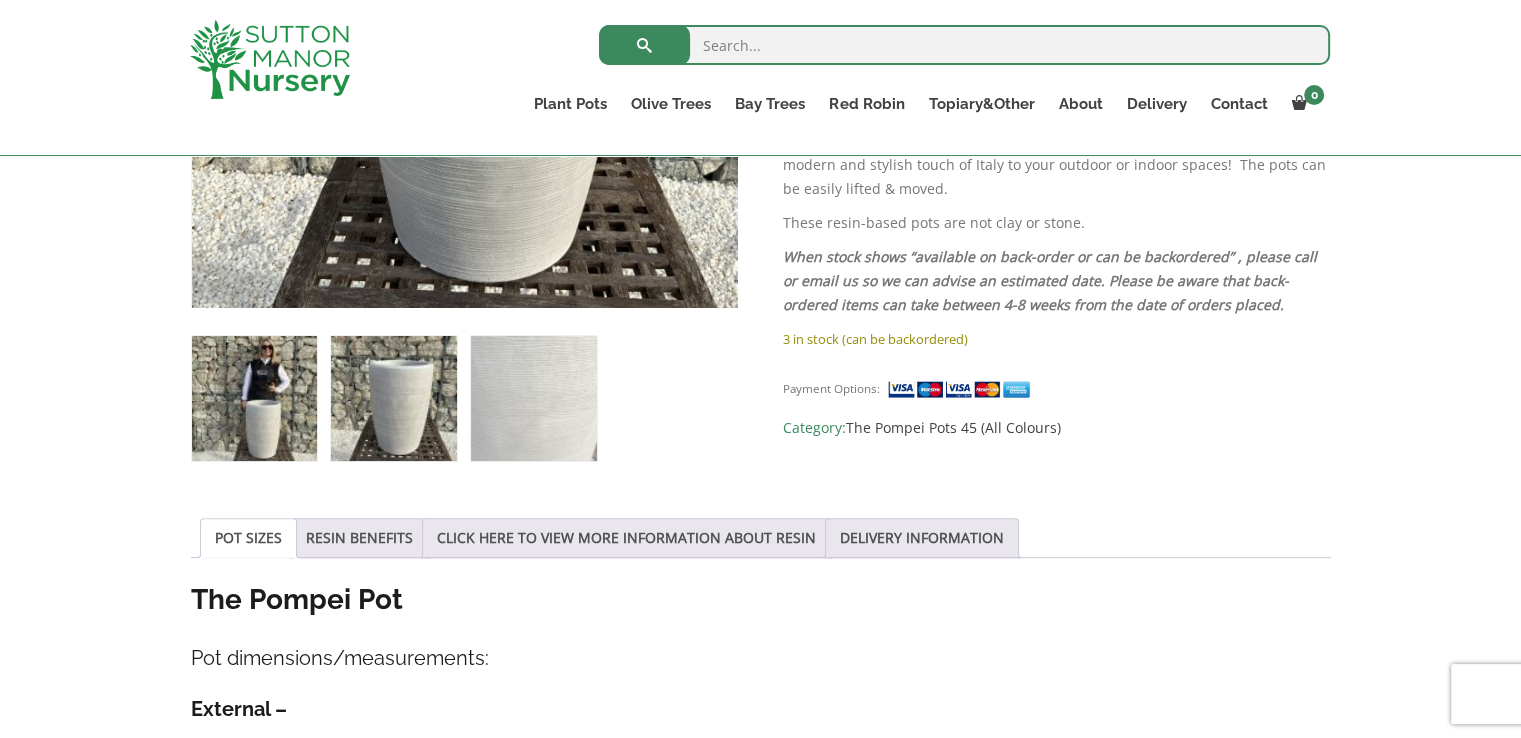 click at bounding box center [254, 398] 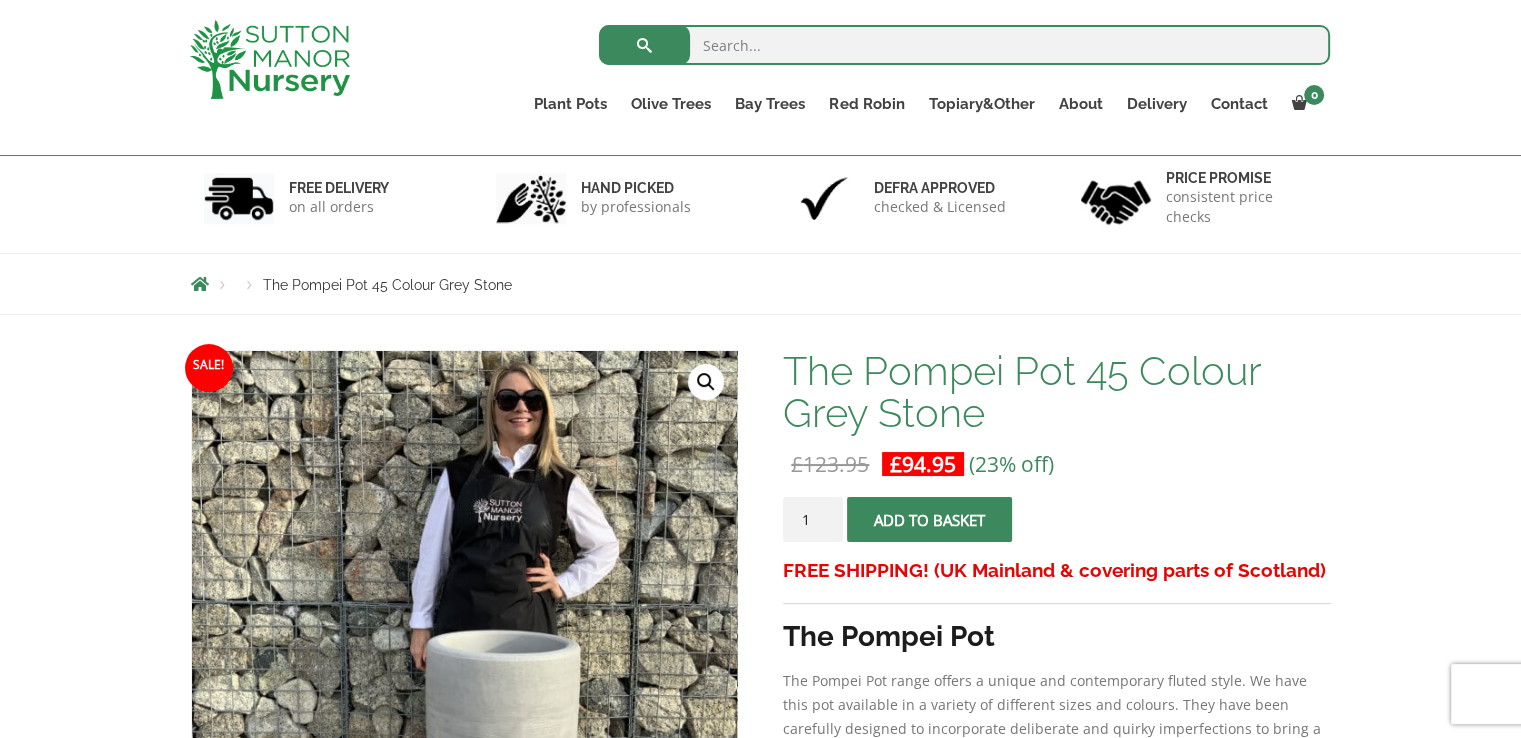 scroll, scrollTop: 100, scrollLeft: 0, axis: vertical 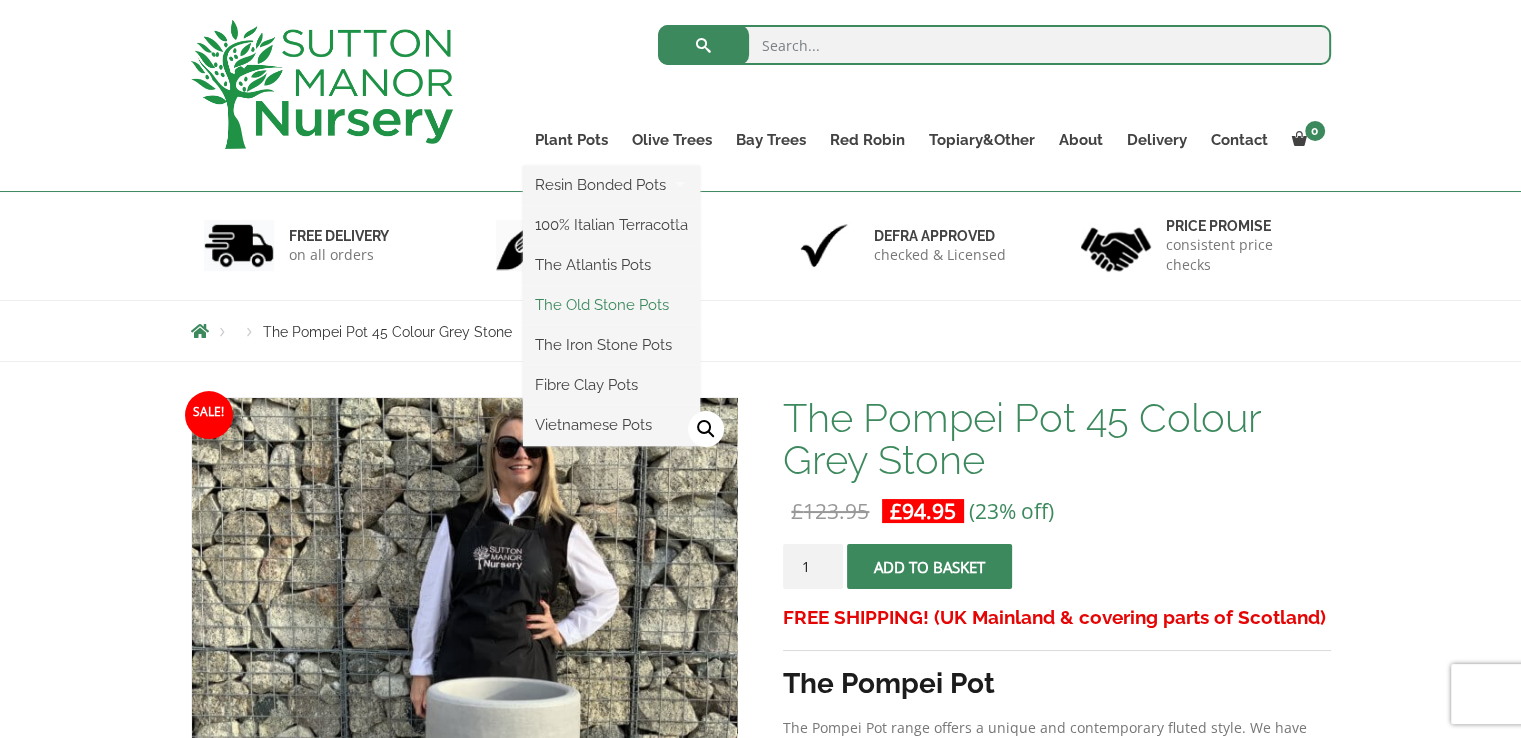 click on "The Old Stone Pots" at bounding box center (611, 305) 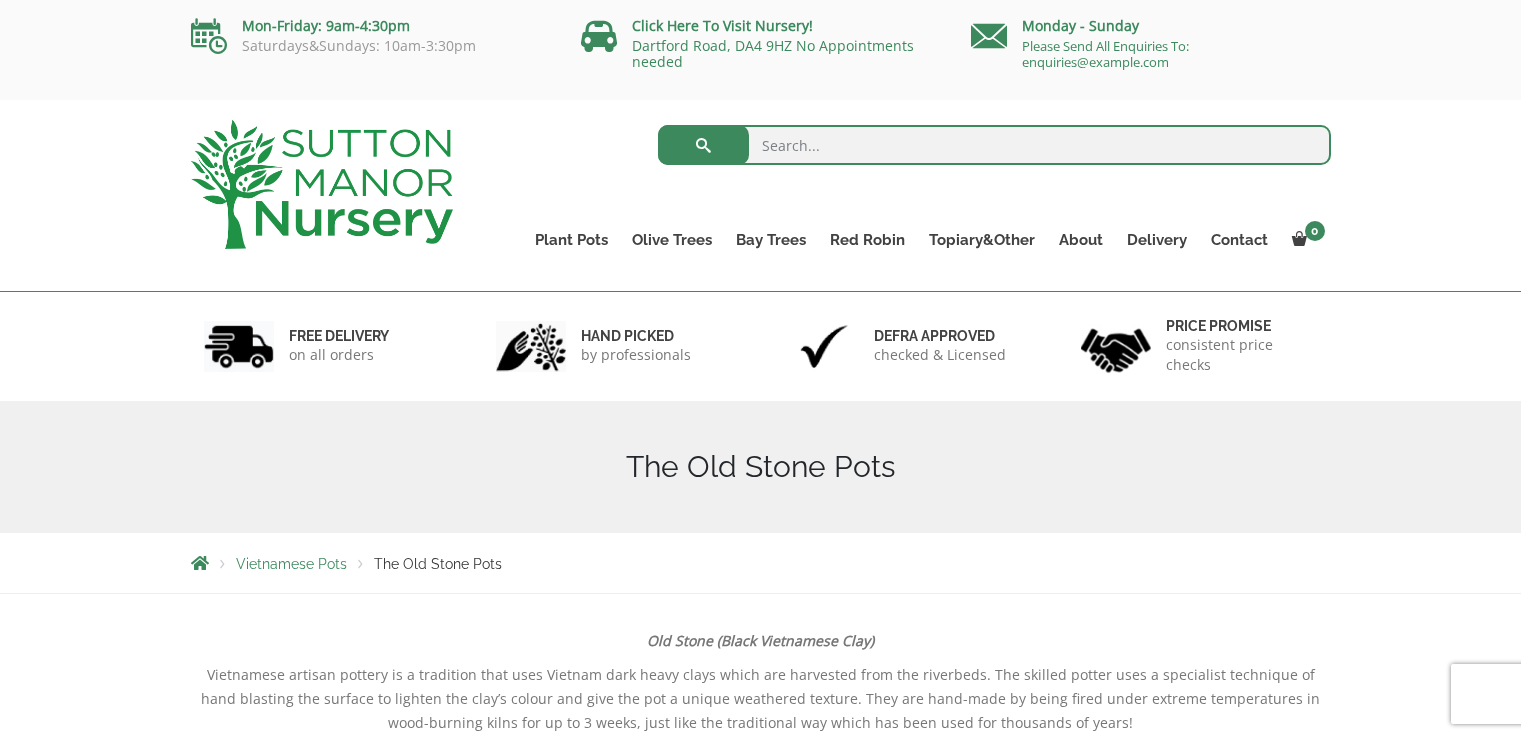 scroll, scrollTop: 0, scrollLeft: 0, axis: both 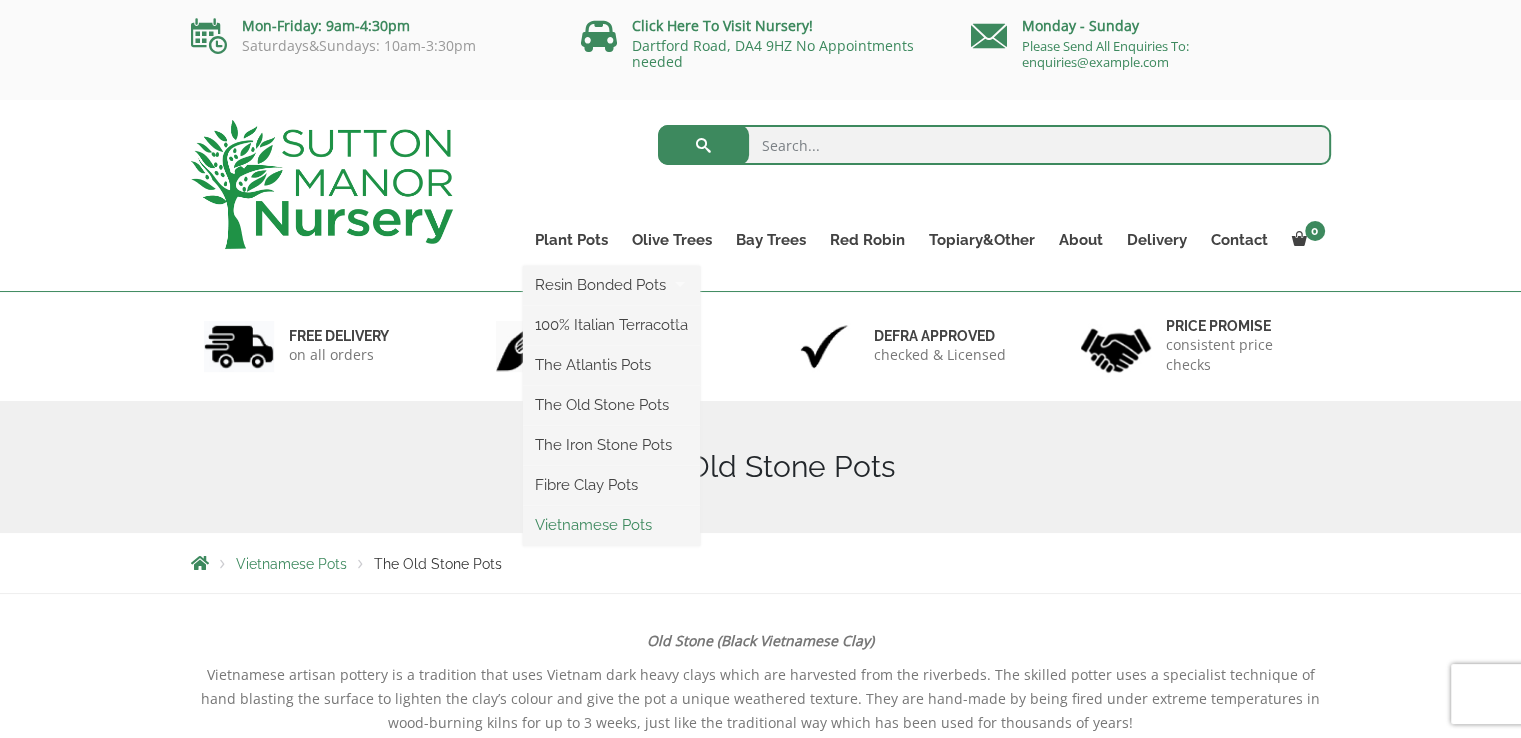 click on "Vietnamese Pots" at bounding box center [611, 525] 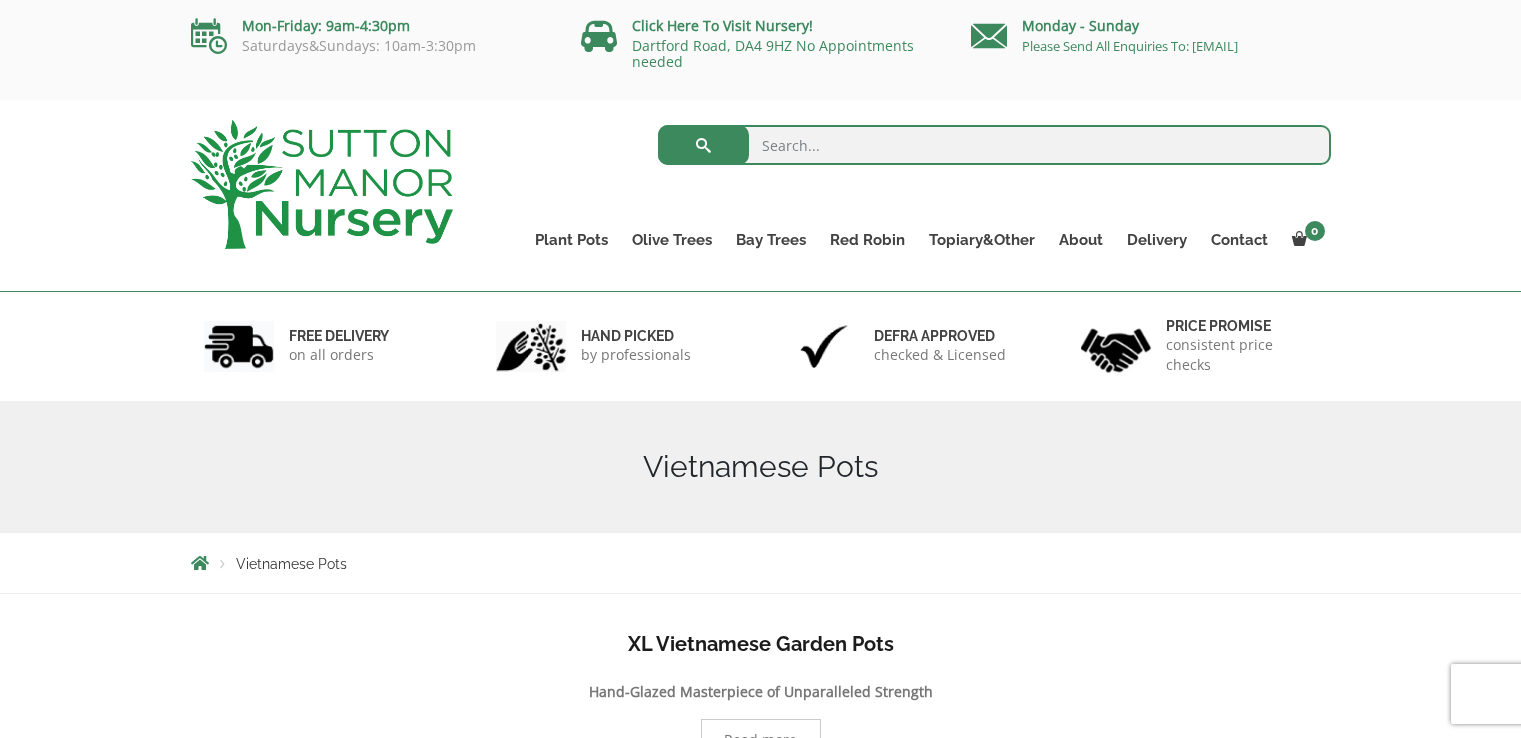 scroll, scrollTop: 0, scrollLeft: 0, axis: both 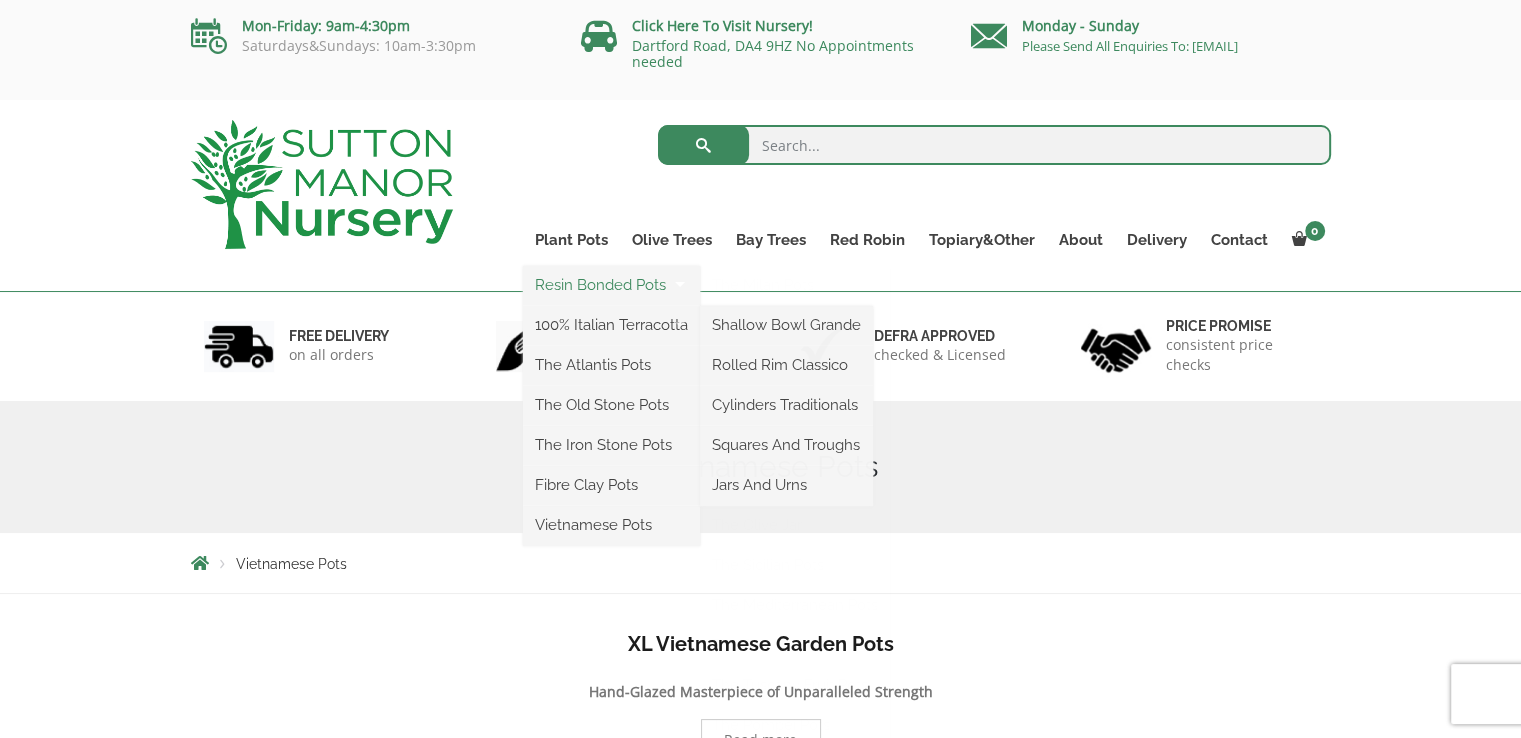 click on "Resin Bonded Pots" at bounding box center [611, 285] 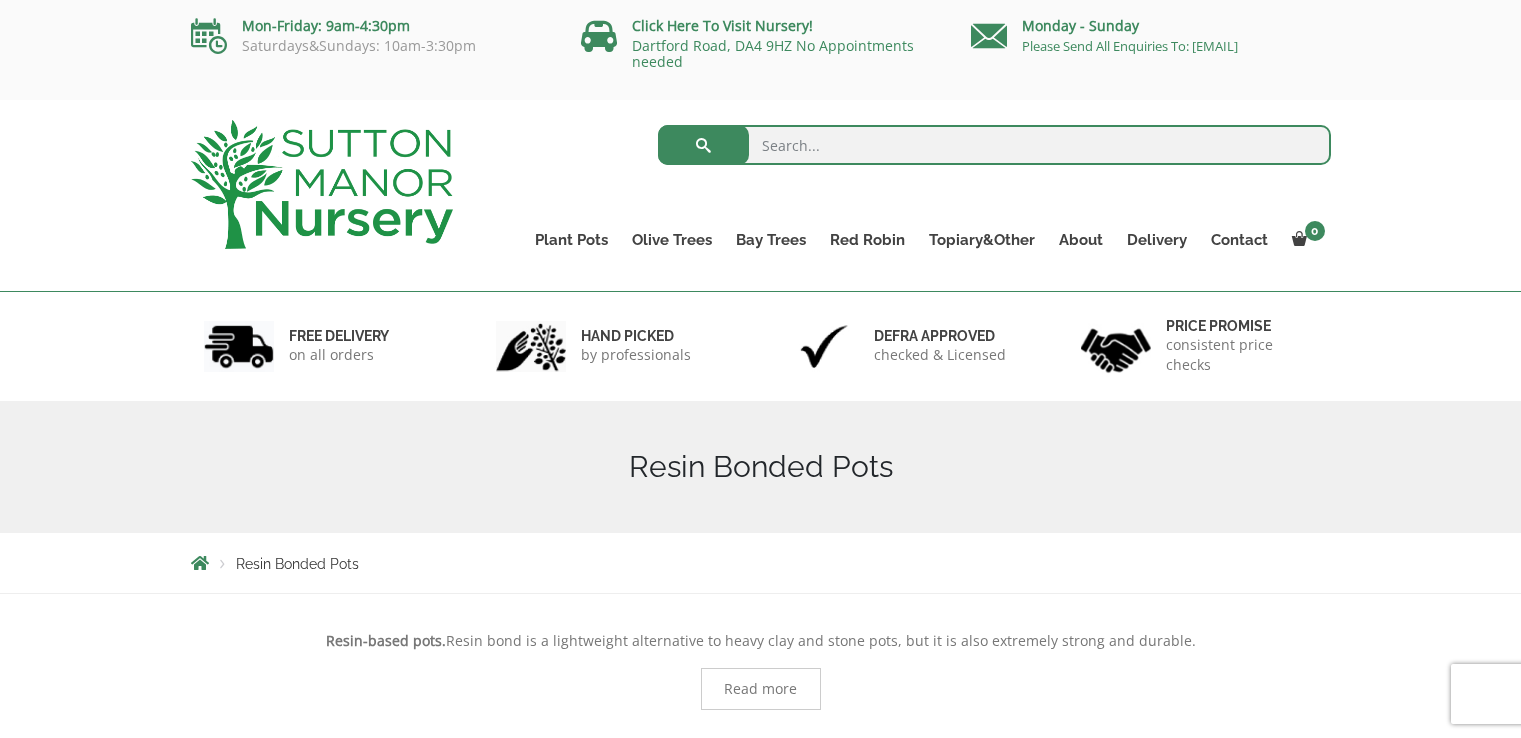 scroll, scrollTop: 0, scrollLeft: 0, axis: both 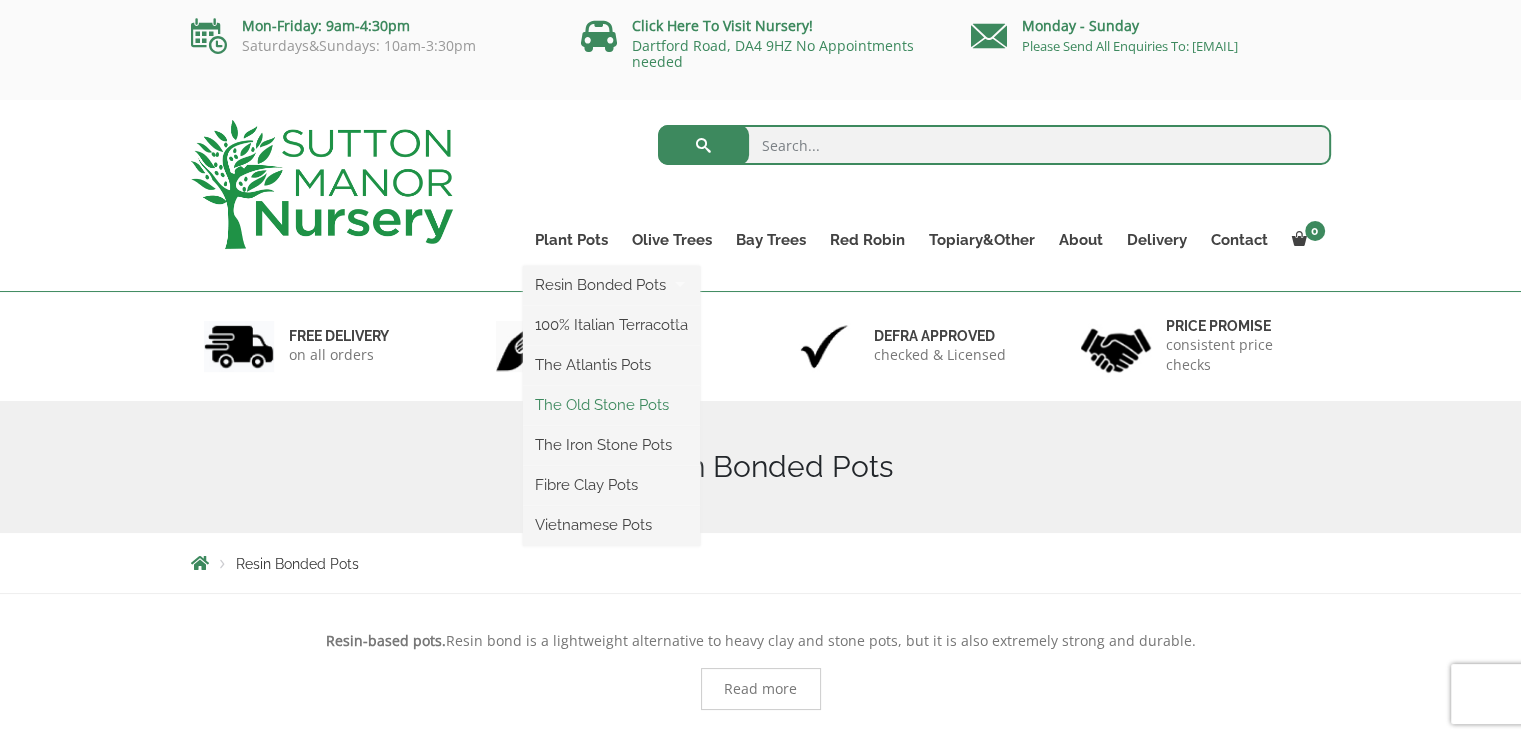 click on "The Old Stone Pots" at bounding box center [611, 405] 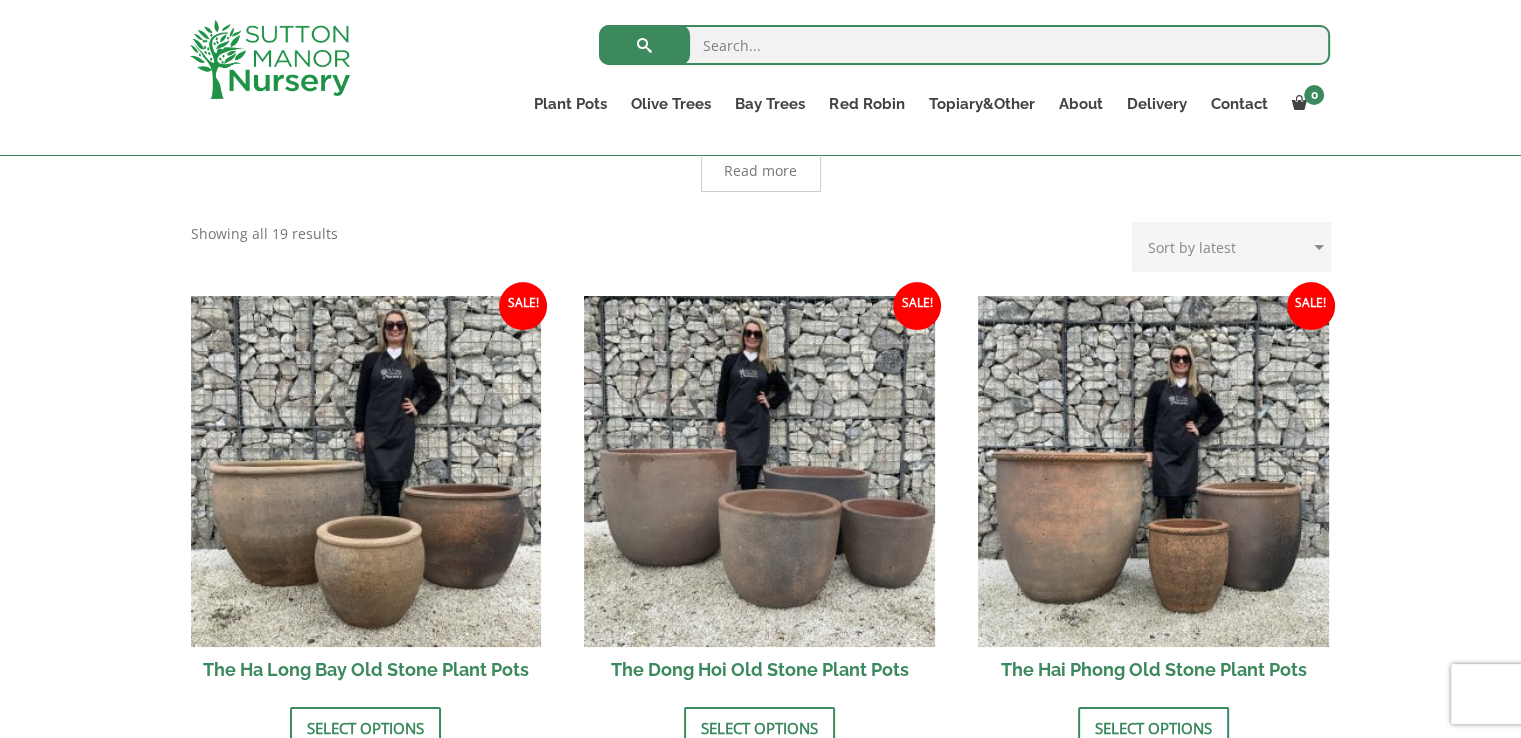 scroll, scrollTop: 0, scrollLeft: 0, axis: both 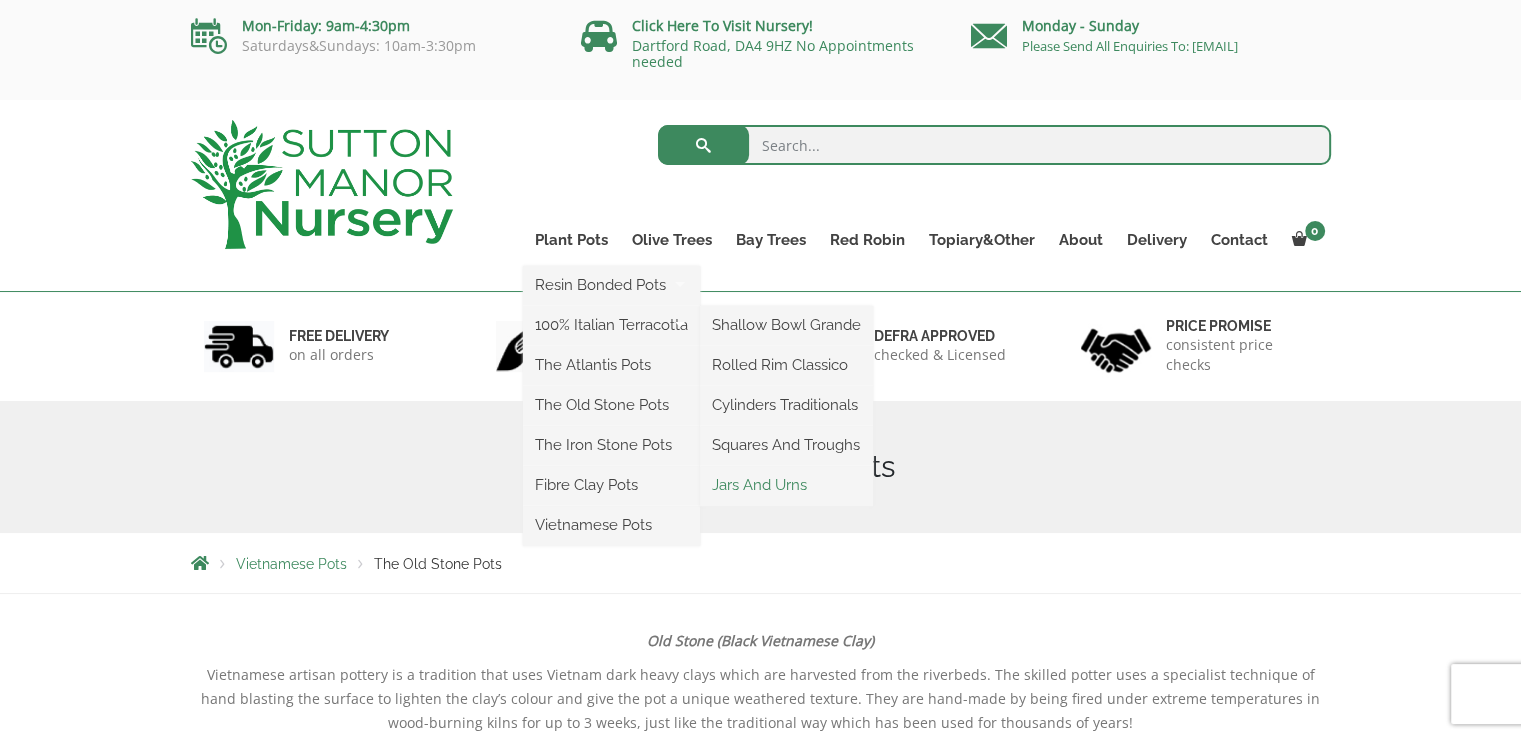 click on "Jars And Urns" at bounding box center [786, 485] 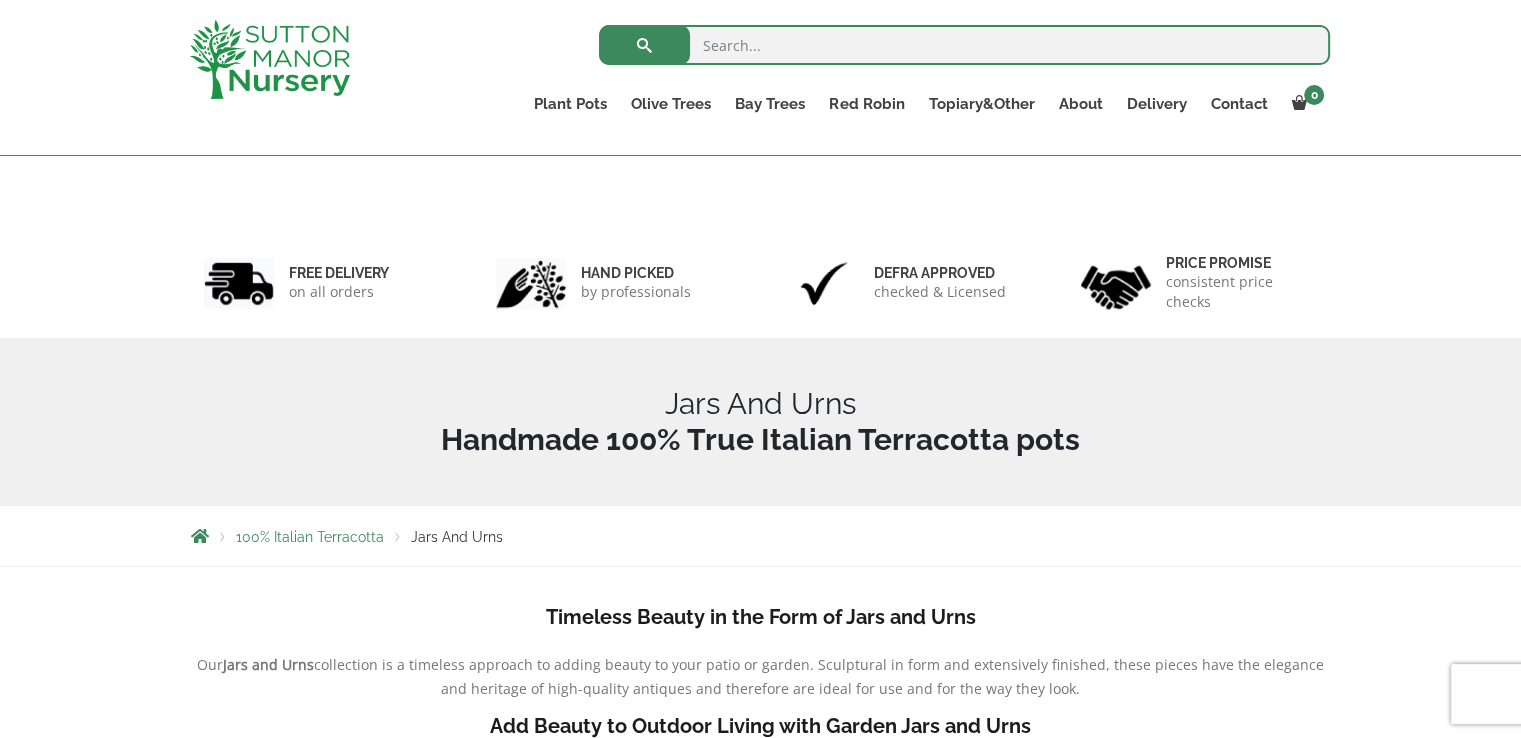 scroll, scrollTop: 560, scrollLeft: 0, axis: vertical 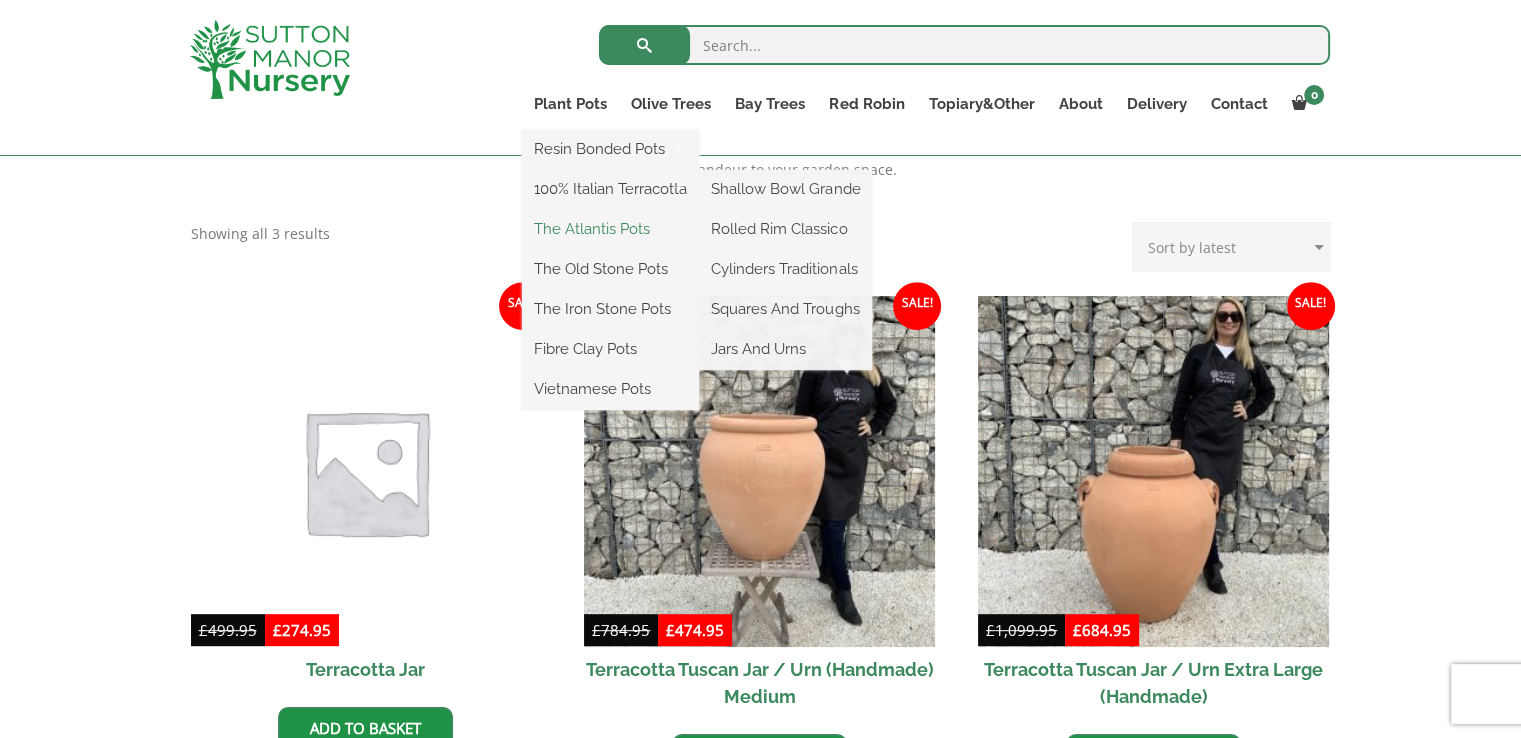 click on "The Atlantis Pots" at bounding box center (610, 229) 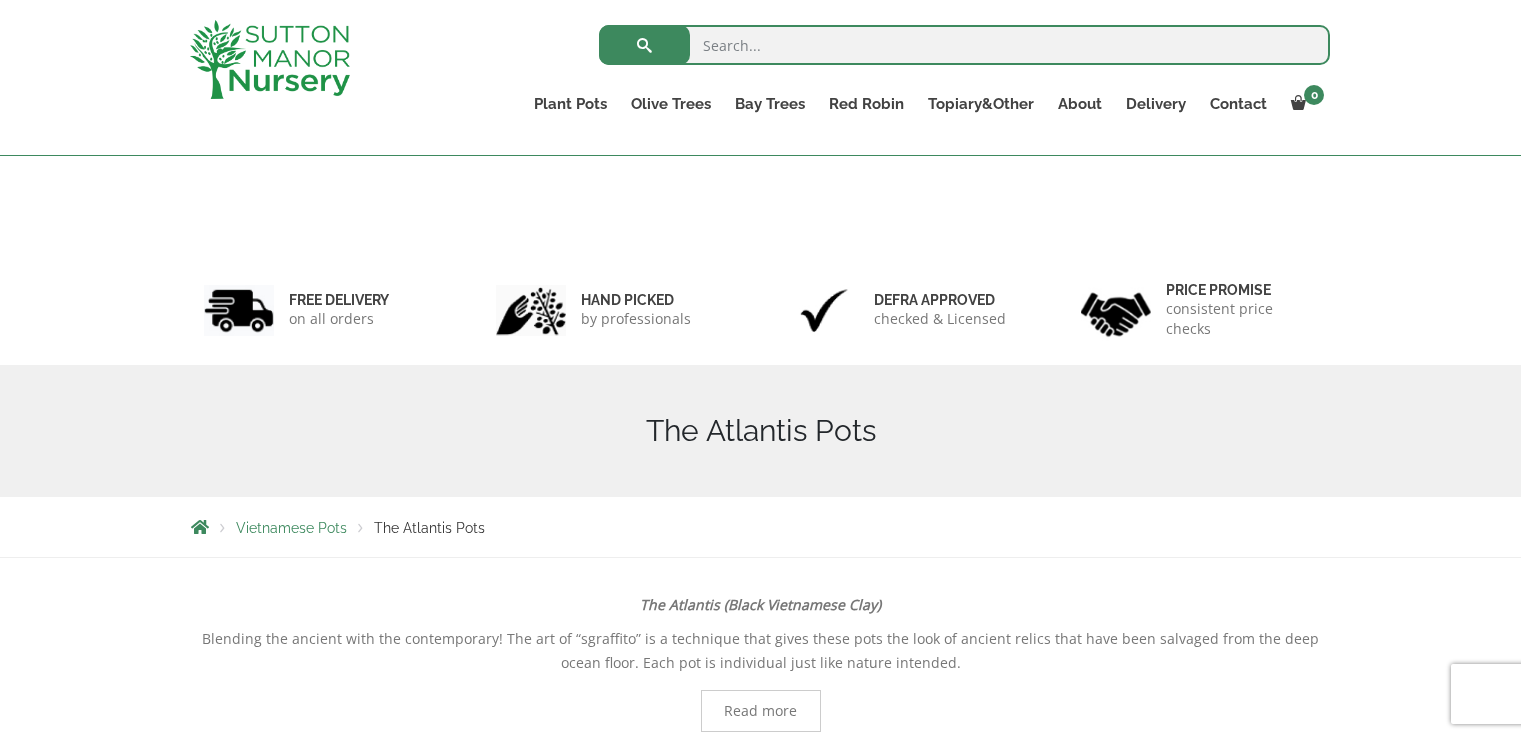 scroll, scrollTop: 500, scrollLeft: 0, axis: vertical 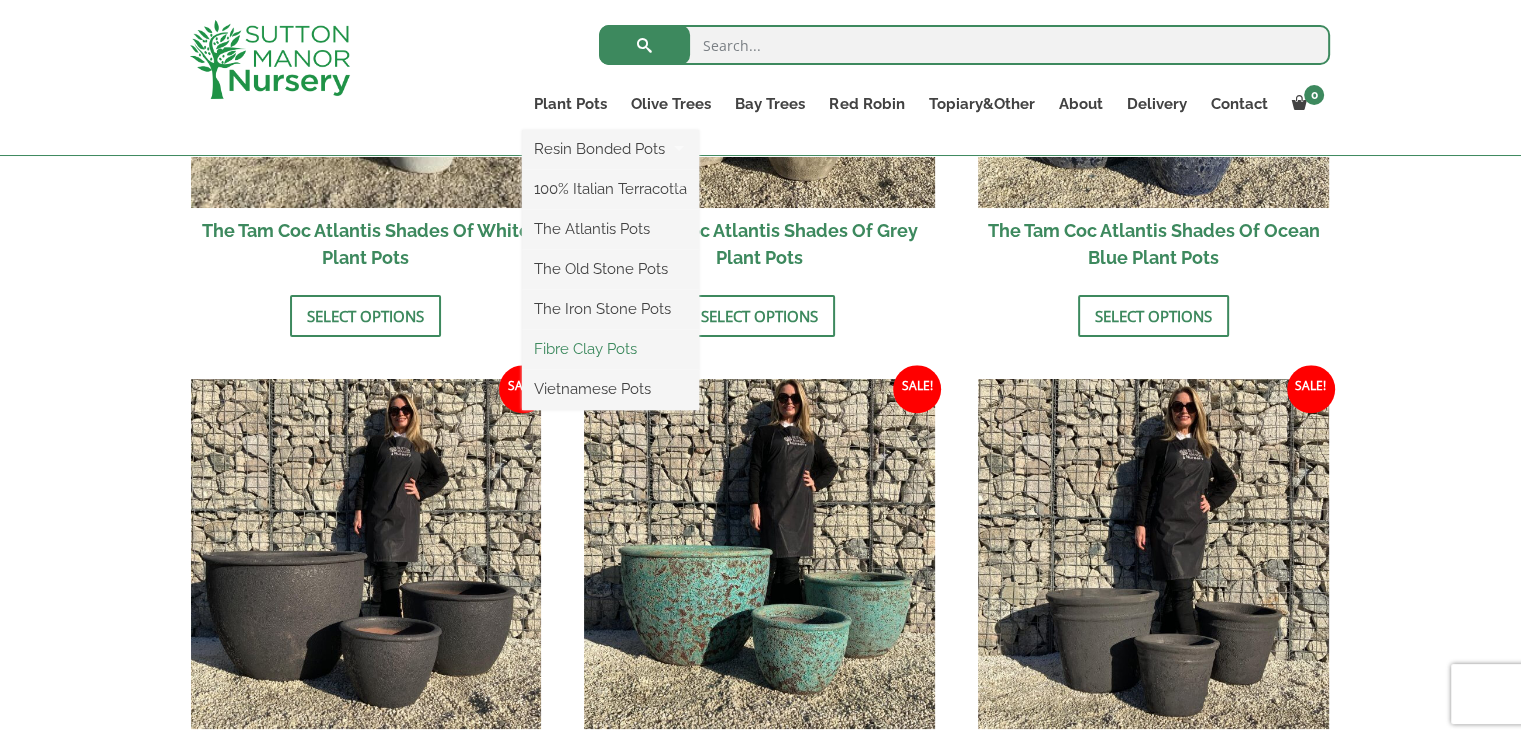 click on "Fibre Clay Pots" at bounding box center [610, 349] 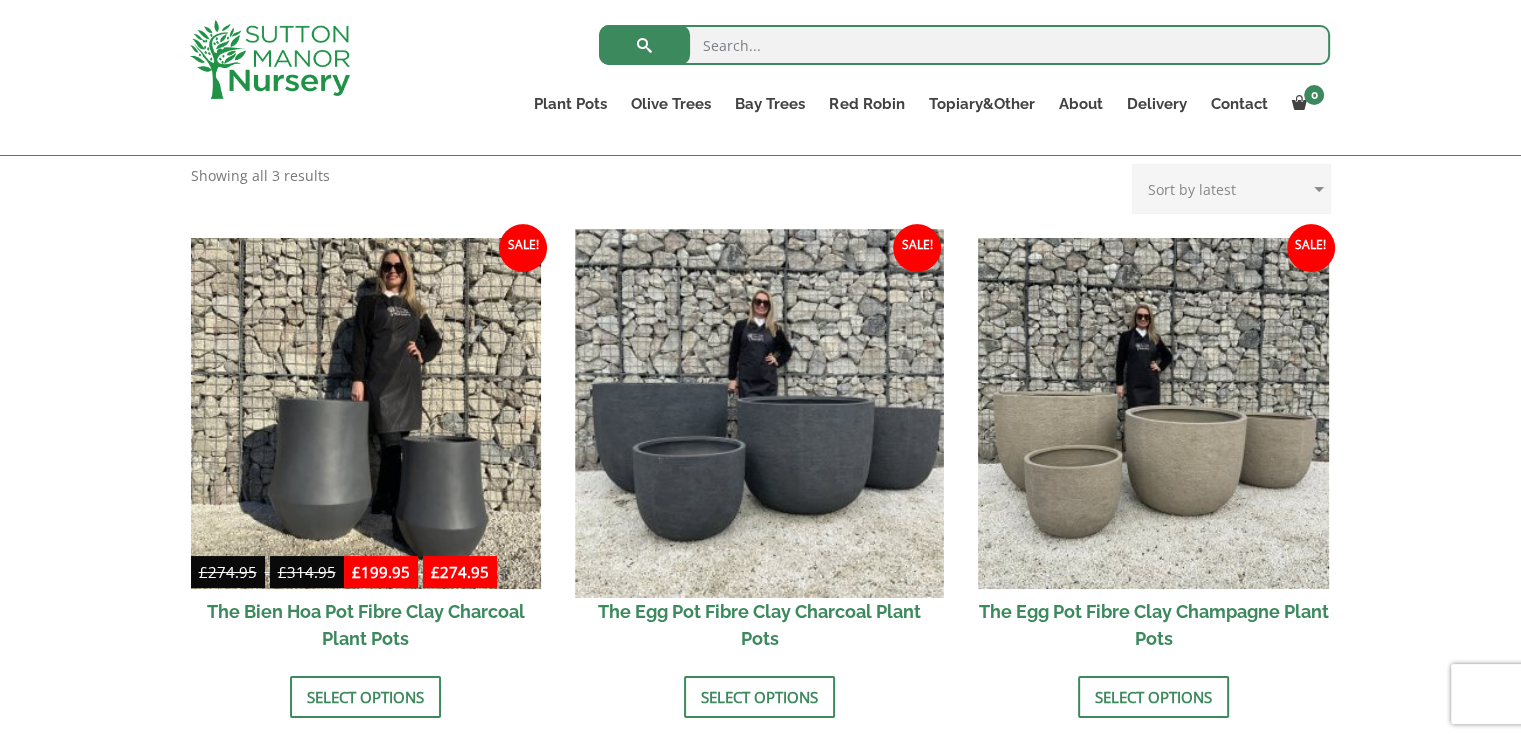 scroll, scrollTop: 564, scrollLeft: 0, axis: vertical 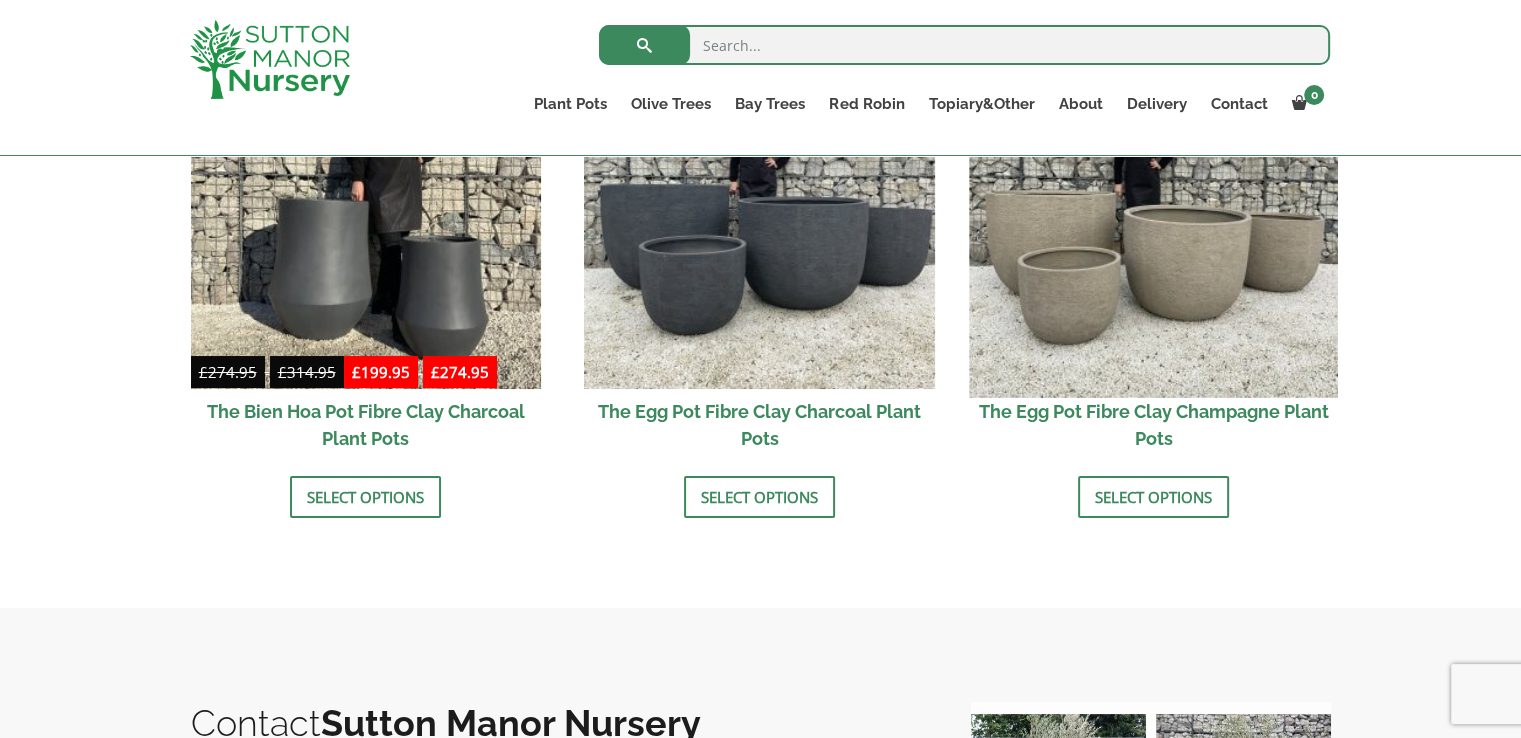 click at bounding box center [1153, 213] 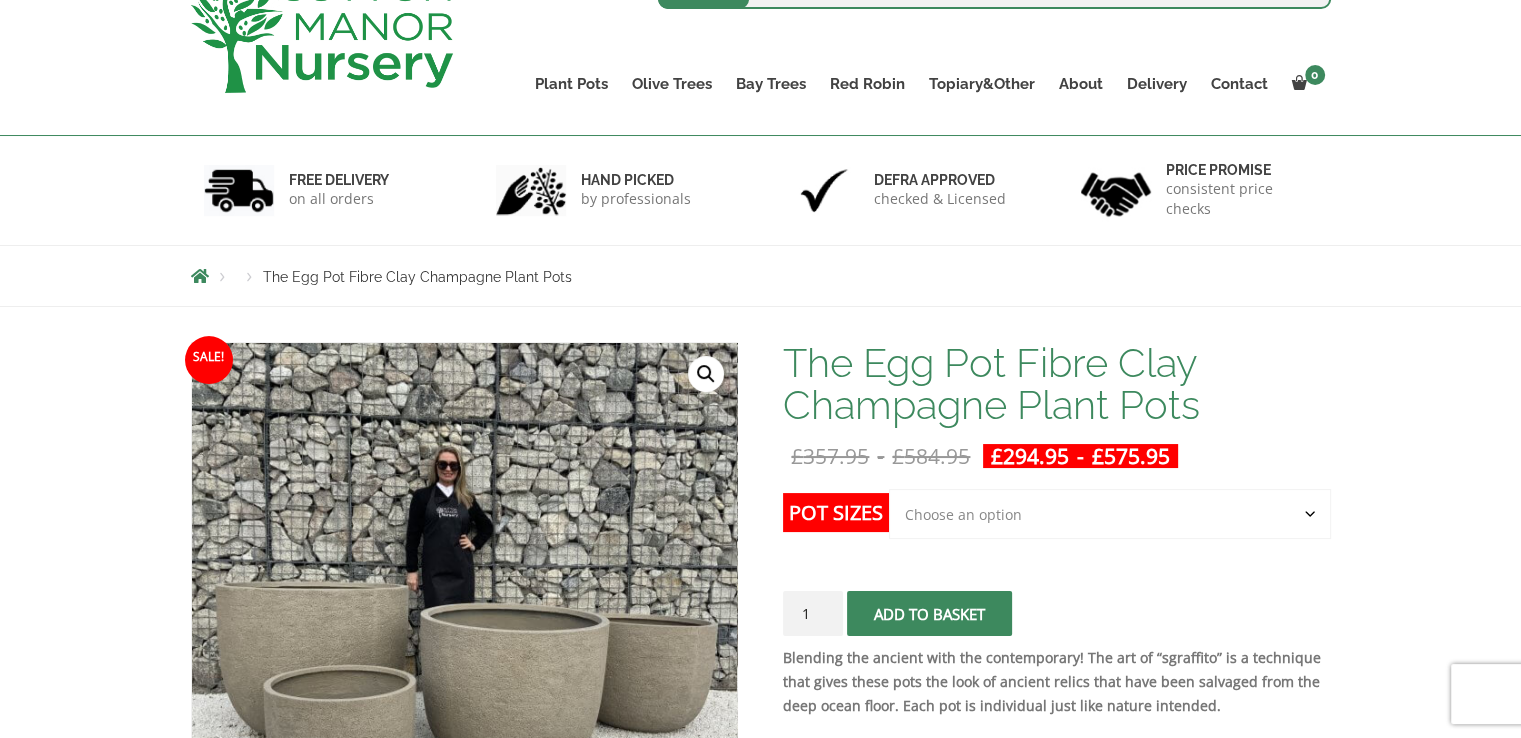 scroll, scrollTop: 0, scrollLeft: 0, axis: both 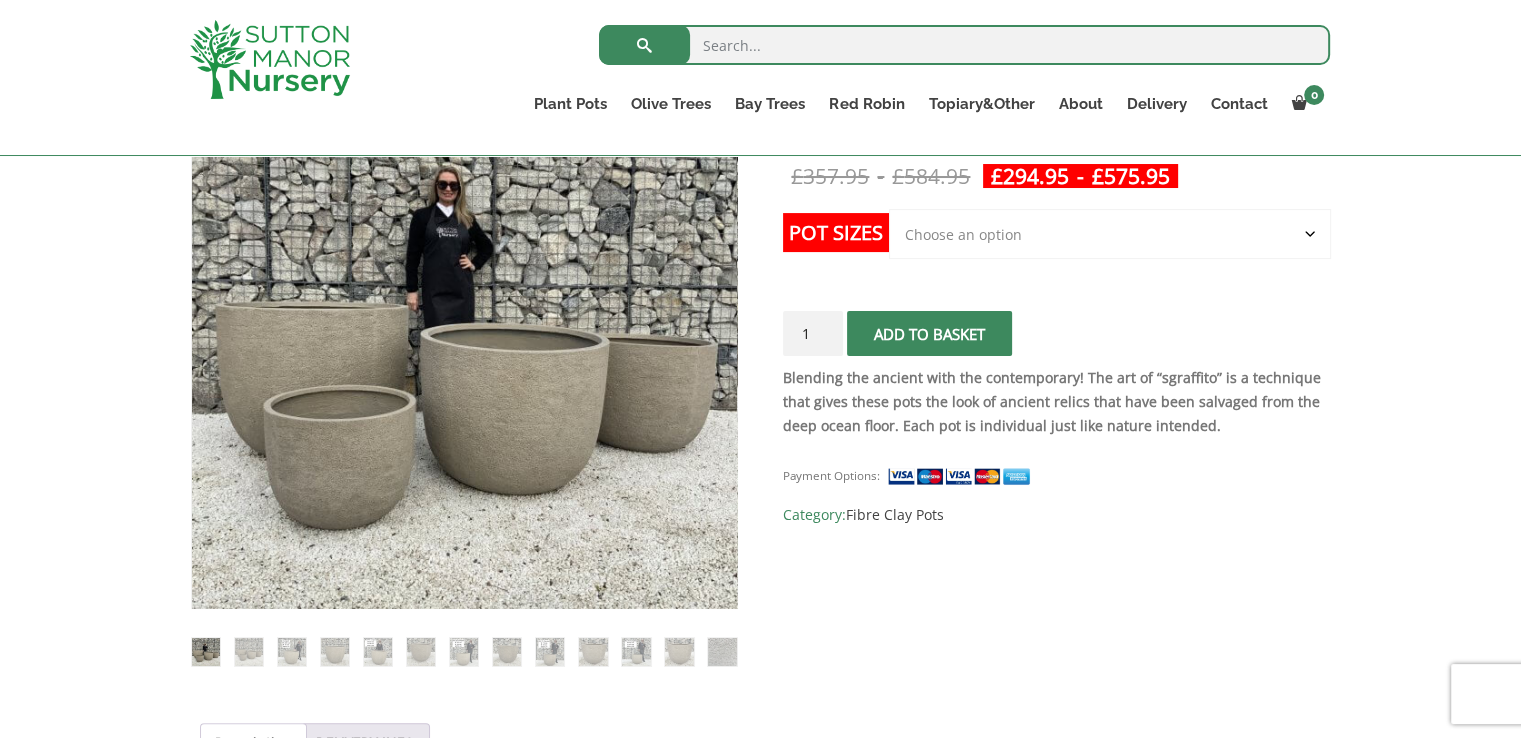 click on "Choose an option Click here to buy the 5th To Largest Pot In The Picture Click here to buy the 3rd To Largest Pot In The Picture Click here to buy the 2nd To Largest Pot In The Picture Click here to buy The Largest Pot In The Picture" 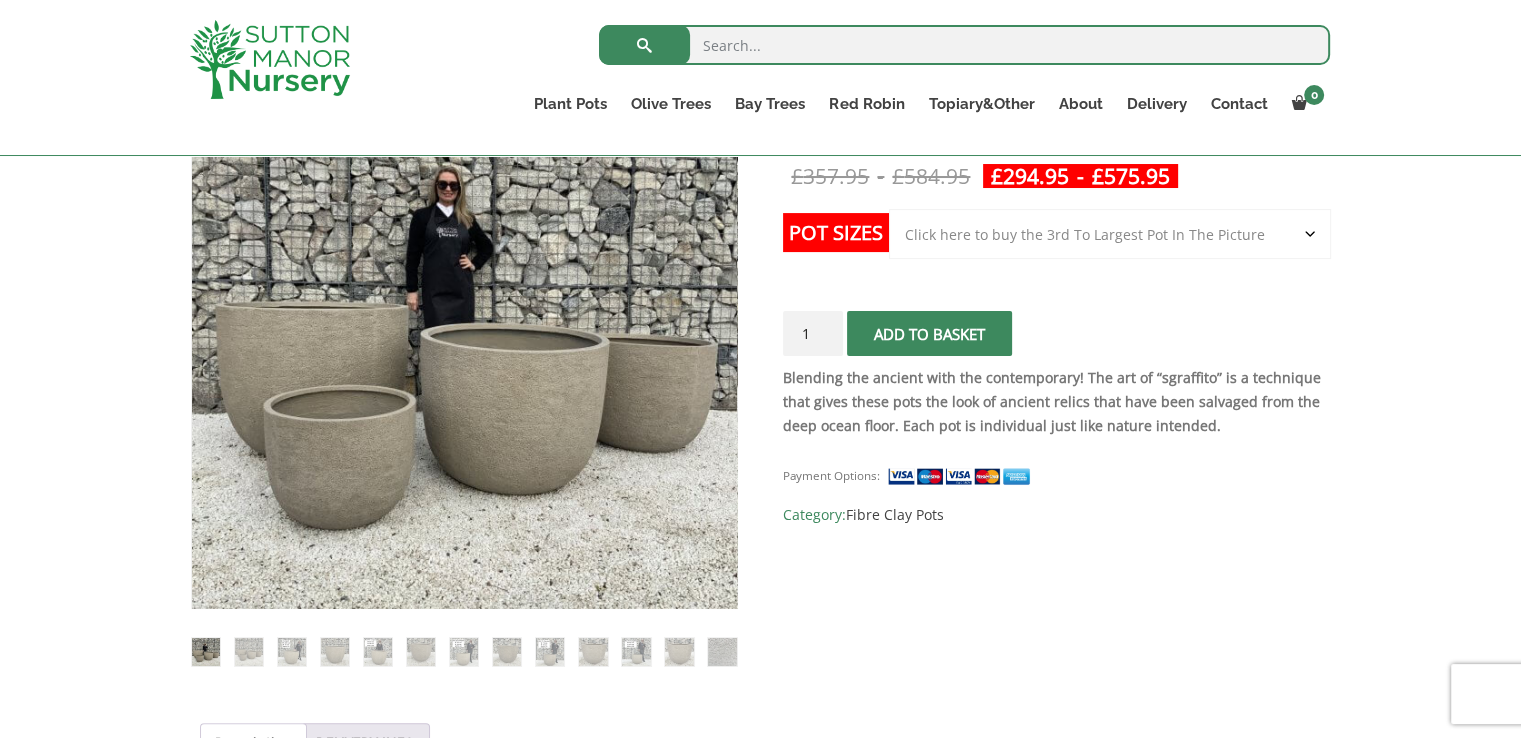 click on "Choose an option Click here to buy the 5th To Largest Pot In The Picture Click here to buy the 3rd To Largest Pot In The Picture Click here to buy the 2nd To Largest Pot In The Picture Click here to buy The Largest Pot In The Picture" 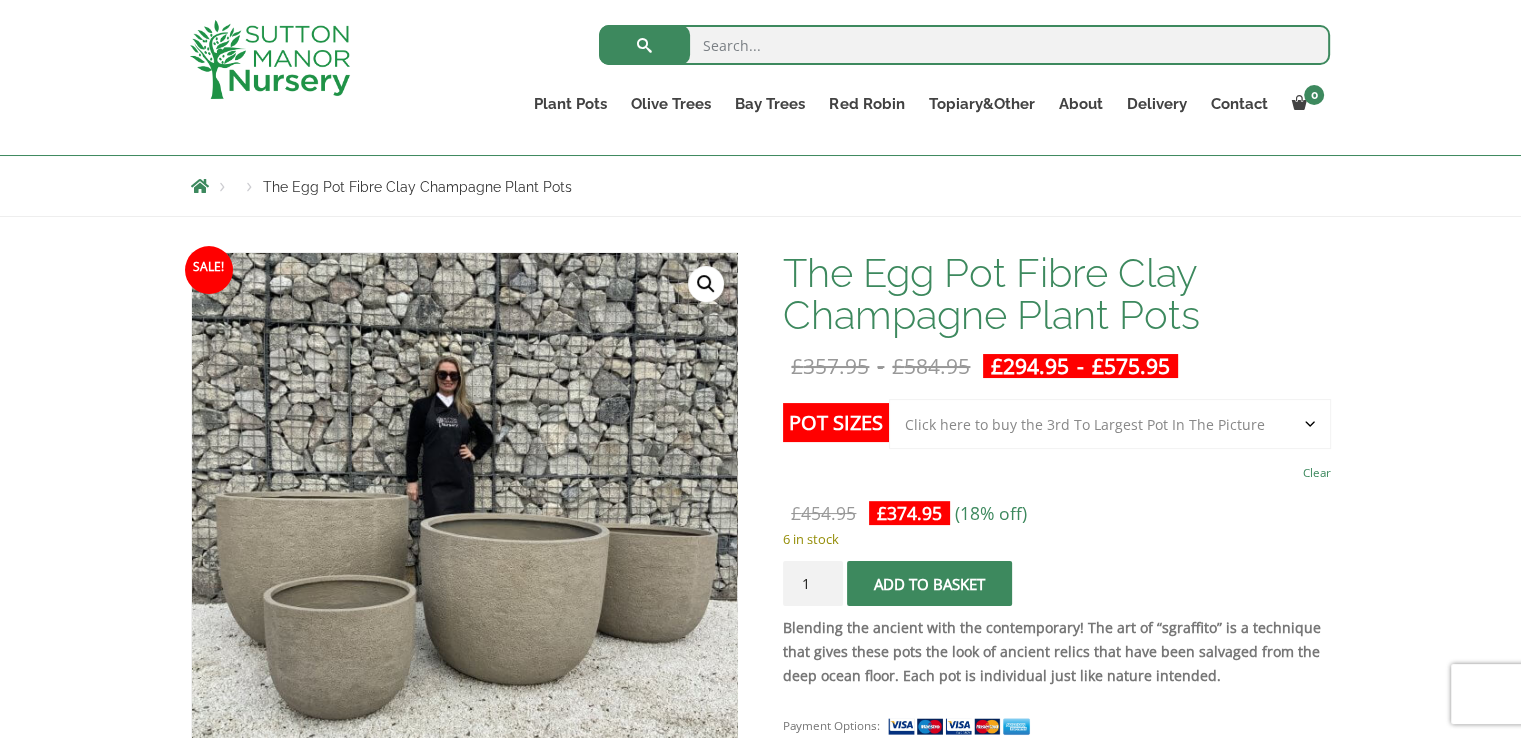 scroll, scrollTop: 200, scrollLeft: 0, axis: vertical 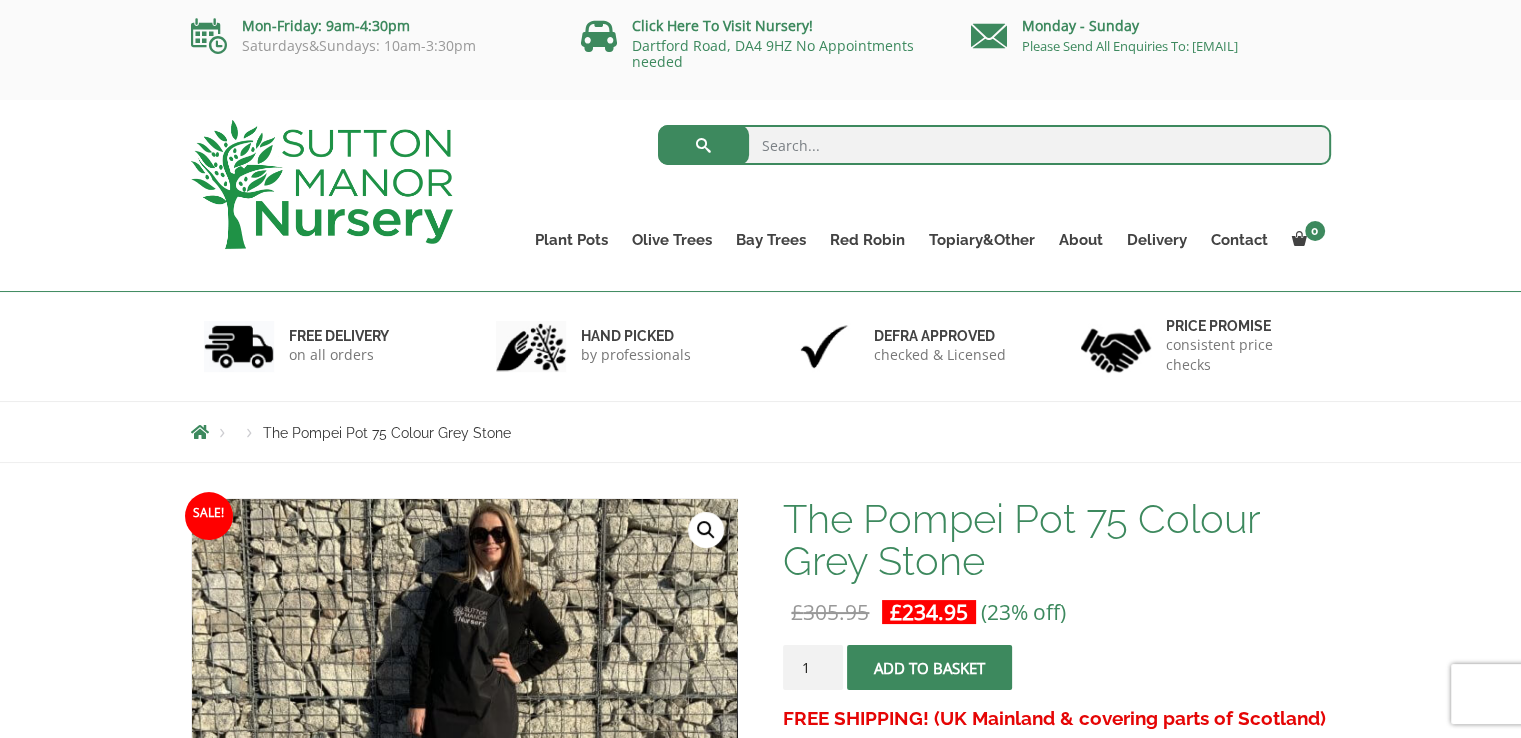 click at bounding box center [994, 145] 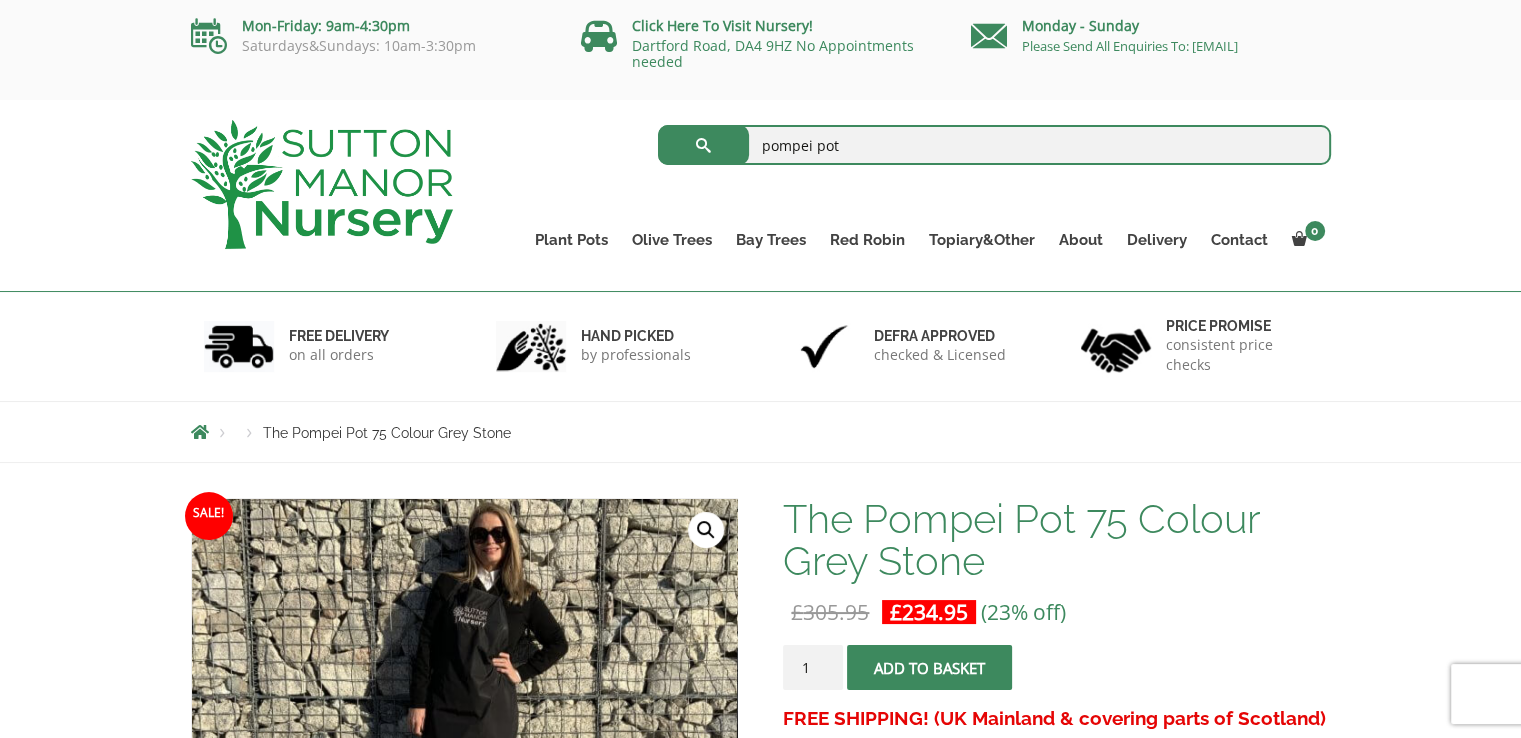 type on "pompei pot" 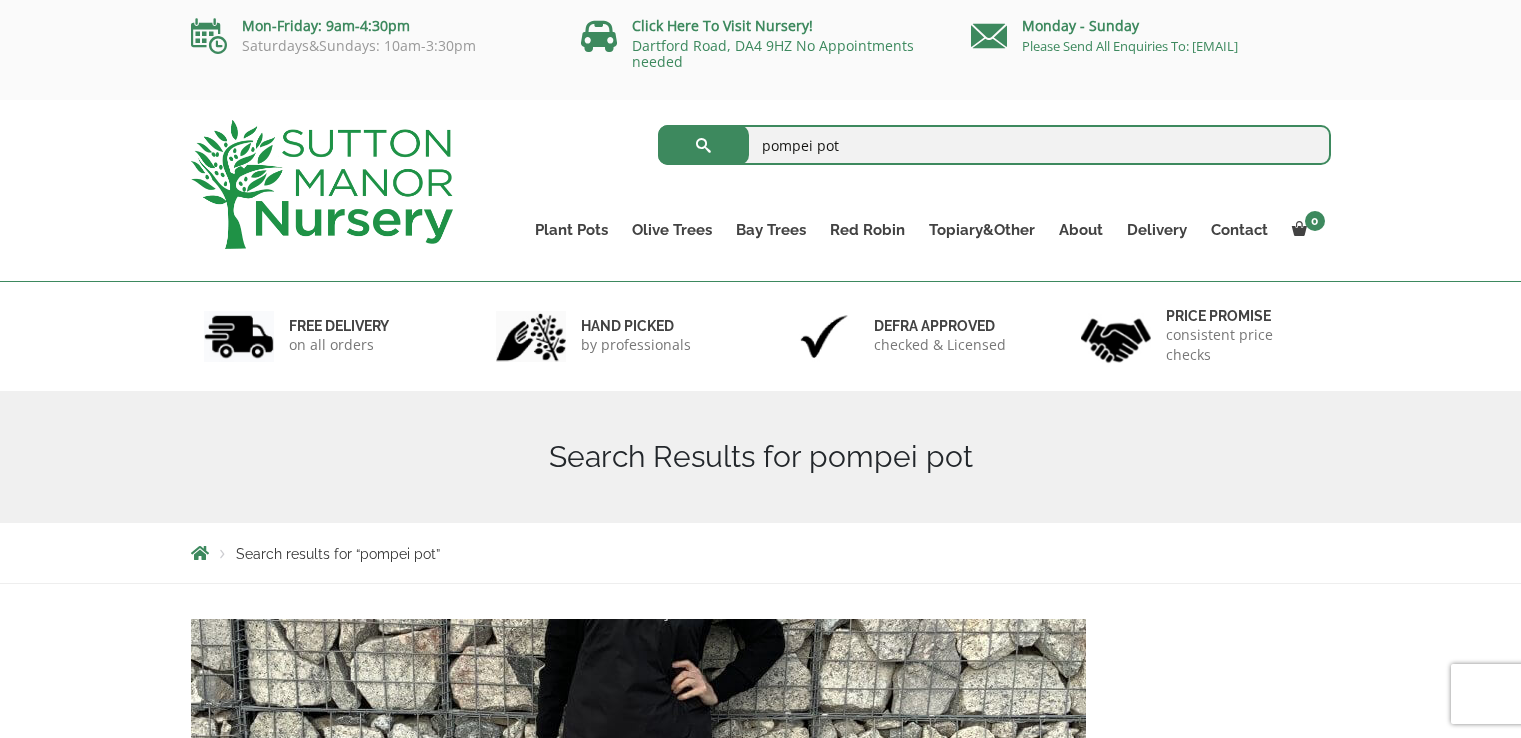 scroll, scrollTop: 0, scrollLeft: 0, axis: both 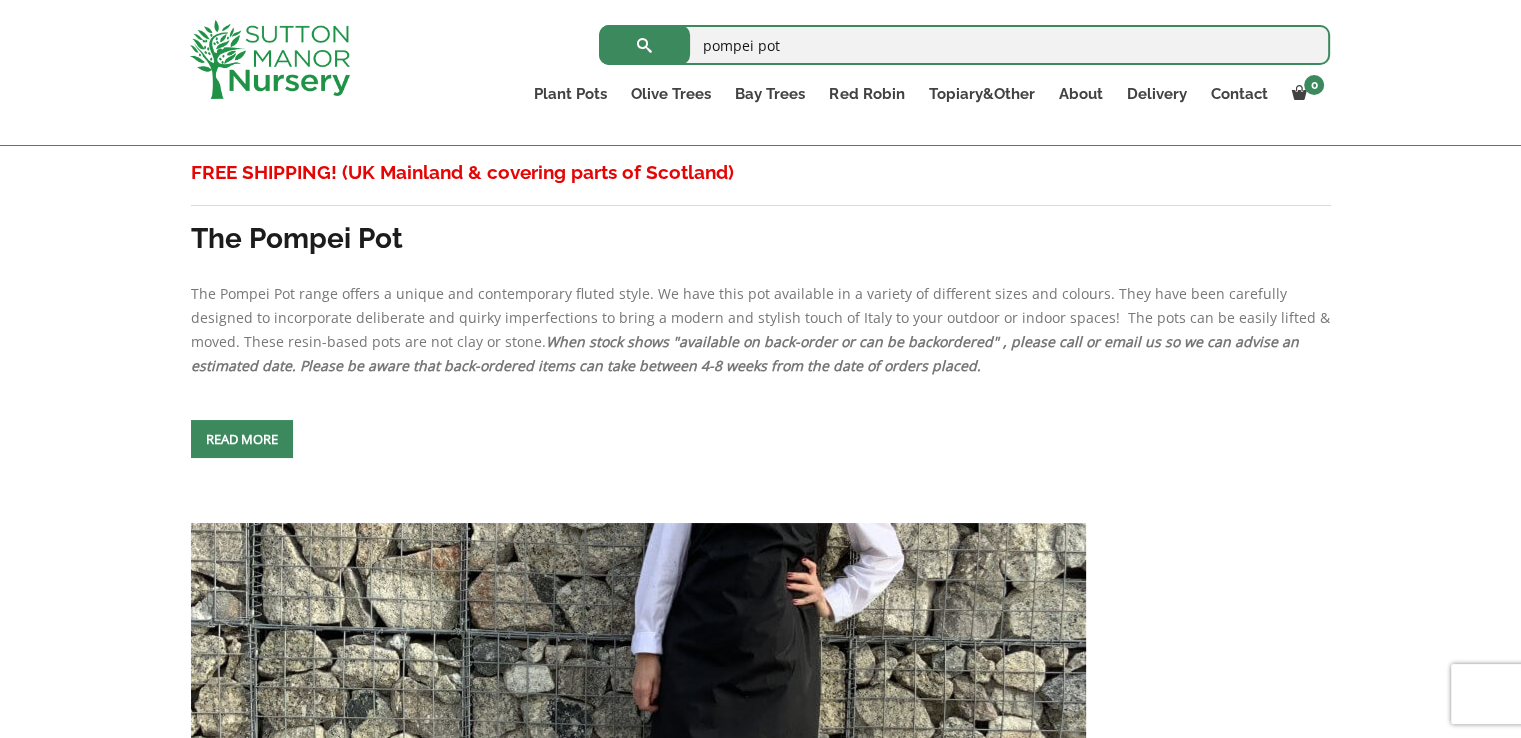 click on "FREE SHIPPING! (UK Mainland & covering parts of Scotland)
The Pompei Pot
The Pompei Pot range offers a unique and contemporary fluted style. We have this pot available in a variety of different sizes and colours. They have been carefully designed to incorporate deliberate and quirky imperfections to bring a modern and stylish touch of Italy to your outdoor or indoor spaces!  The pots can be easily lifted & moved.
These resin-based pots are not clay or stone.
When stock shows "available on back-order or can be backordered" , please call or email us so we can advise an estimated date. Please be aware that back-ordered items can take between 4-8 weeks from the date of orders placed.
Read more" at bounding box center (761, 309) 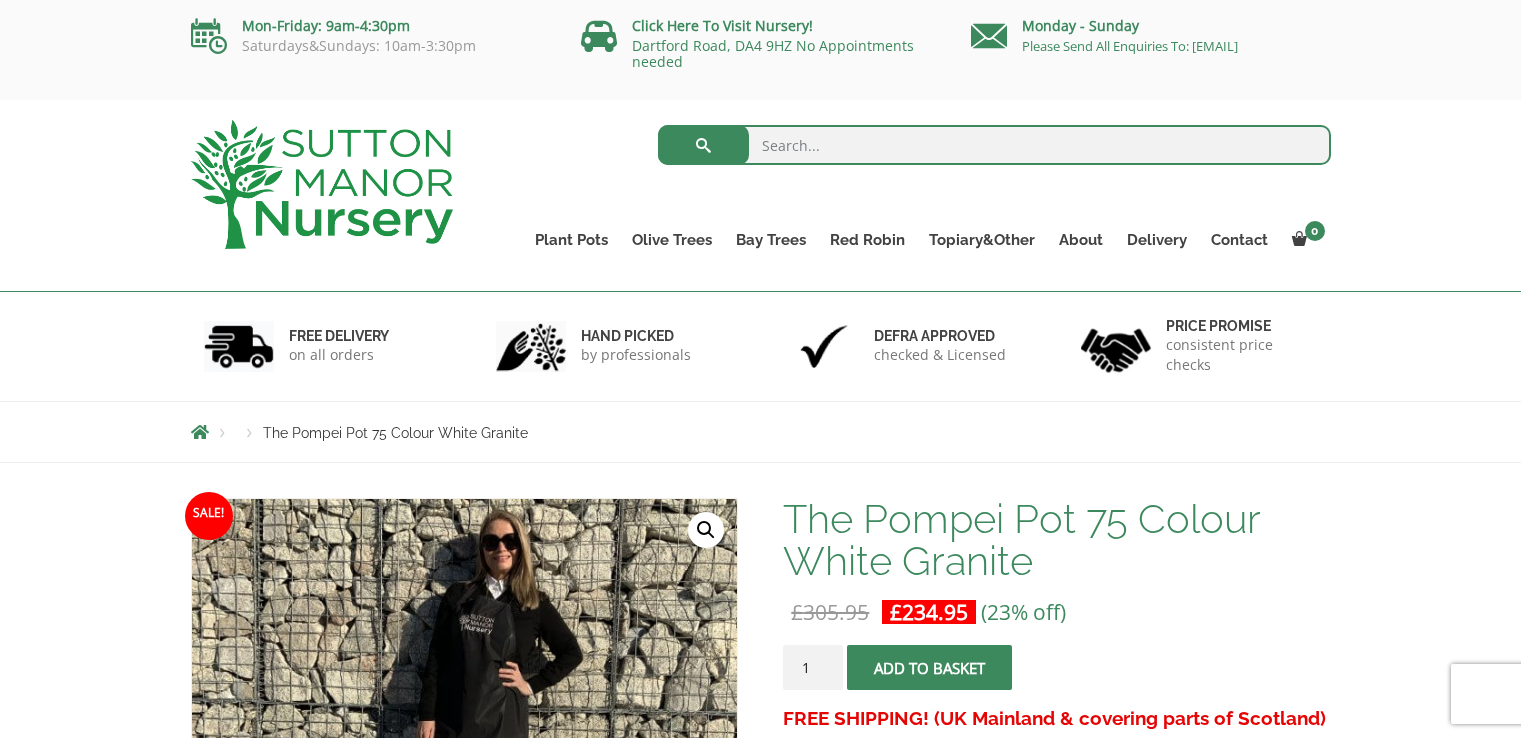 scroll, scrollTop: 0, scrollLeft: 0, axis: both 